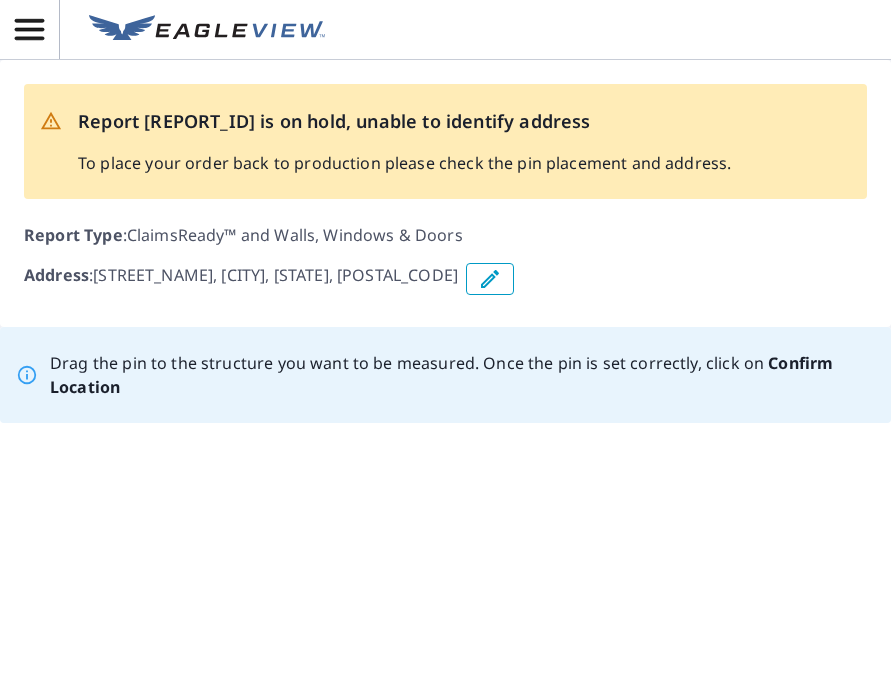scroll, scrollTop: 0, scrollLeft: 0, axis: both 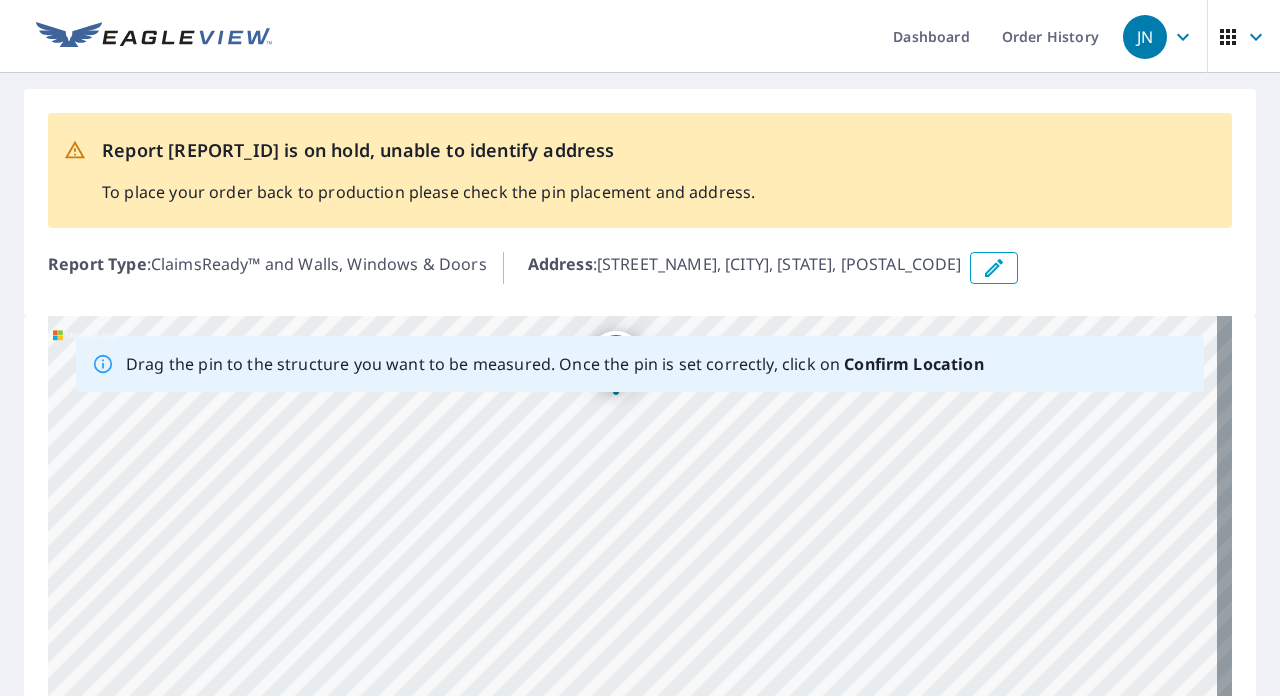 drag, startPoint x: 630, startPoint y: 593, endPoint x: 594, endPoint y: 508, distance: 92.309265 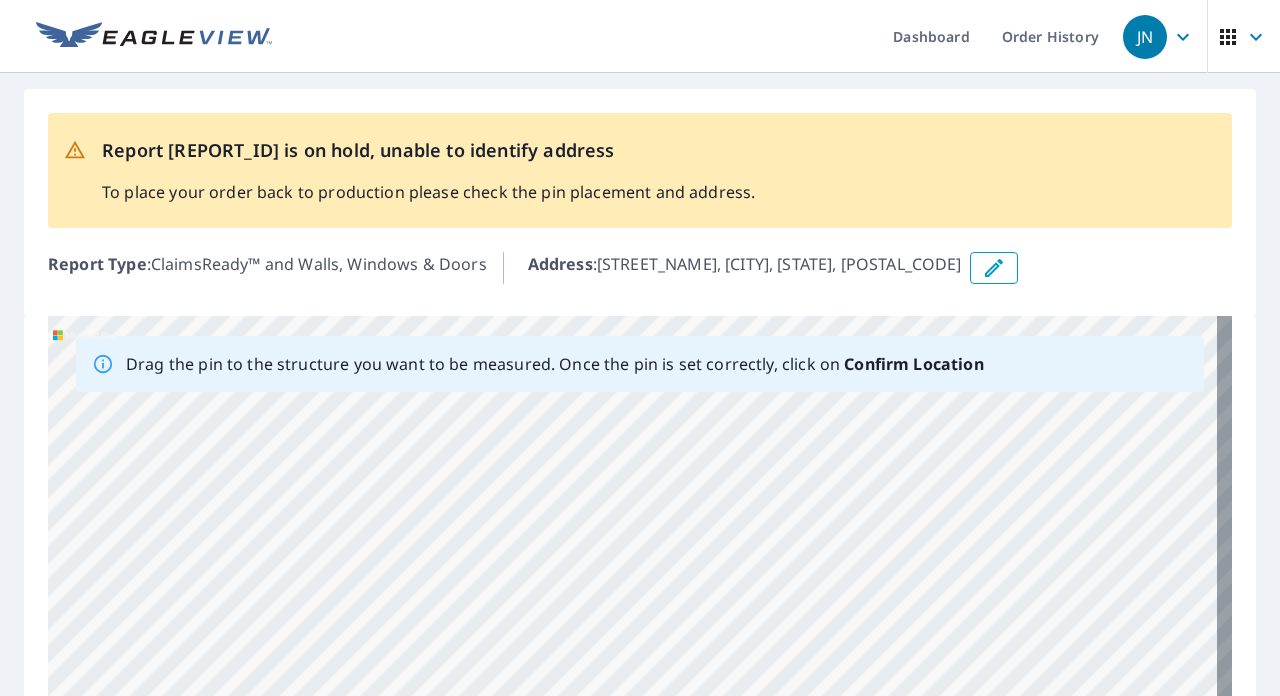 drag, startPoint x: 640, startPoint y: 514, endPoint x: 630, endPoint y: 673, distance: 159.31415 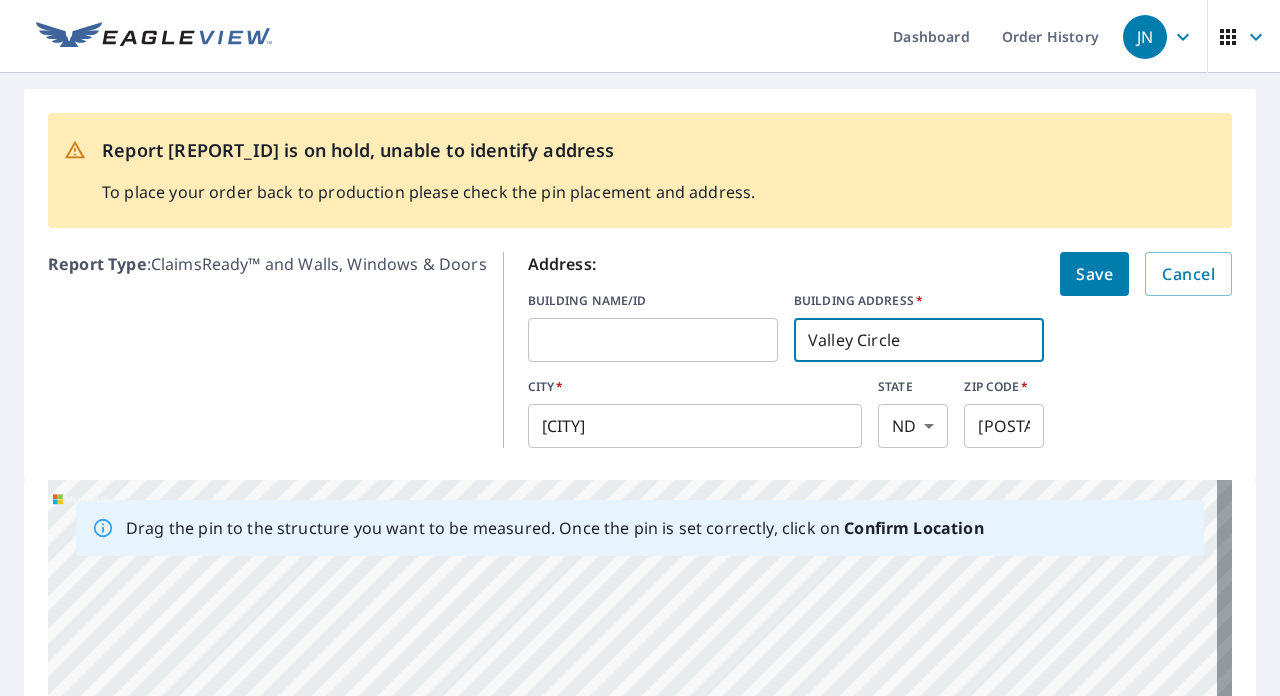 click on "Valley Circle" at bounding box center [919, 340] 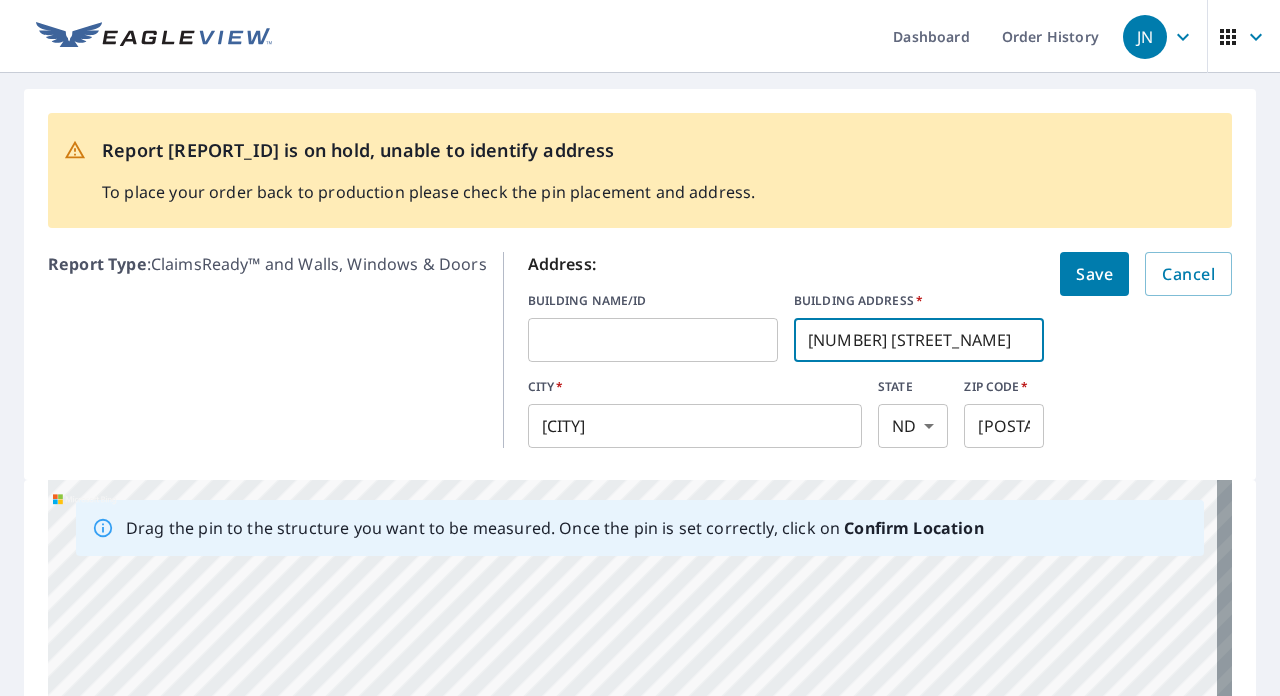 type on "[NUMBER] [STREET_NAME]" 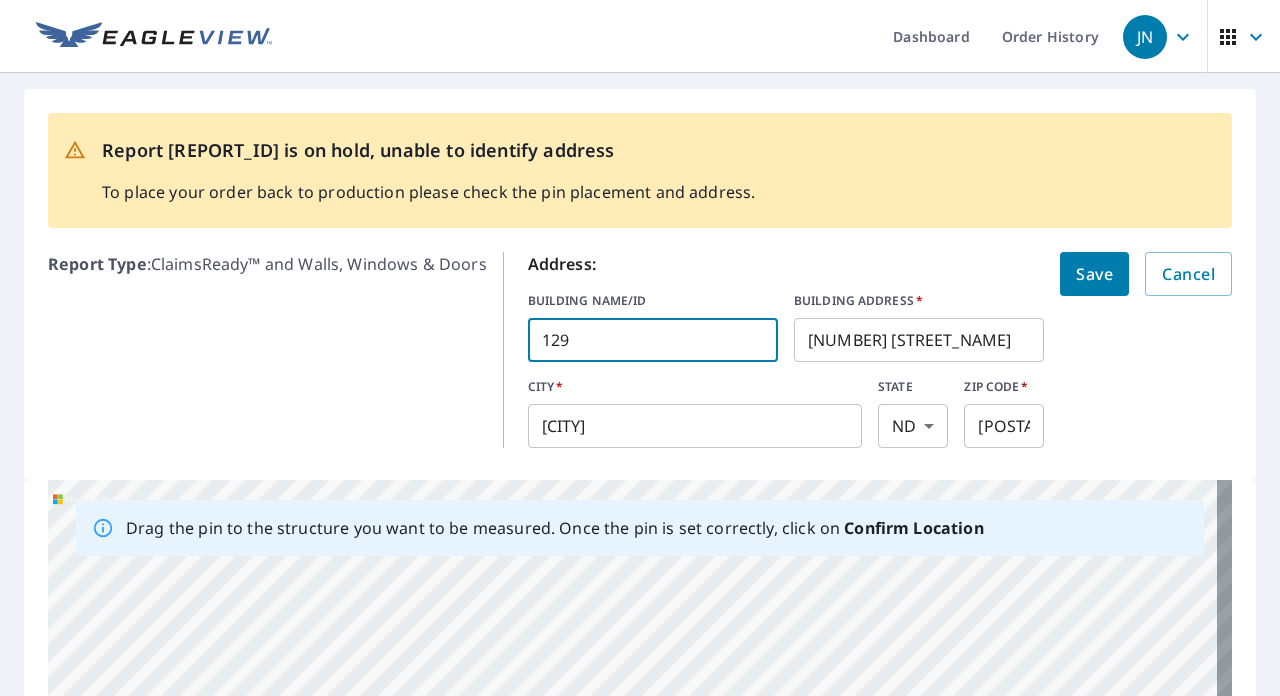 type on "129" 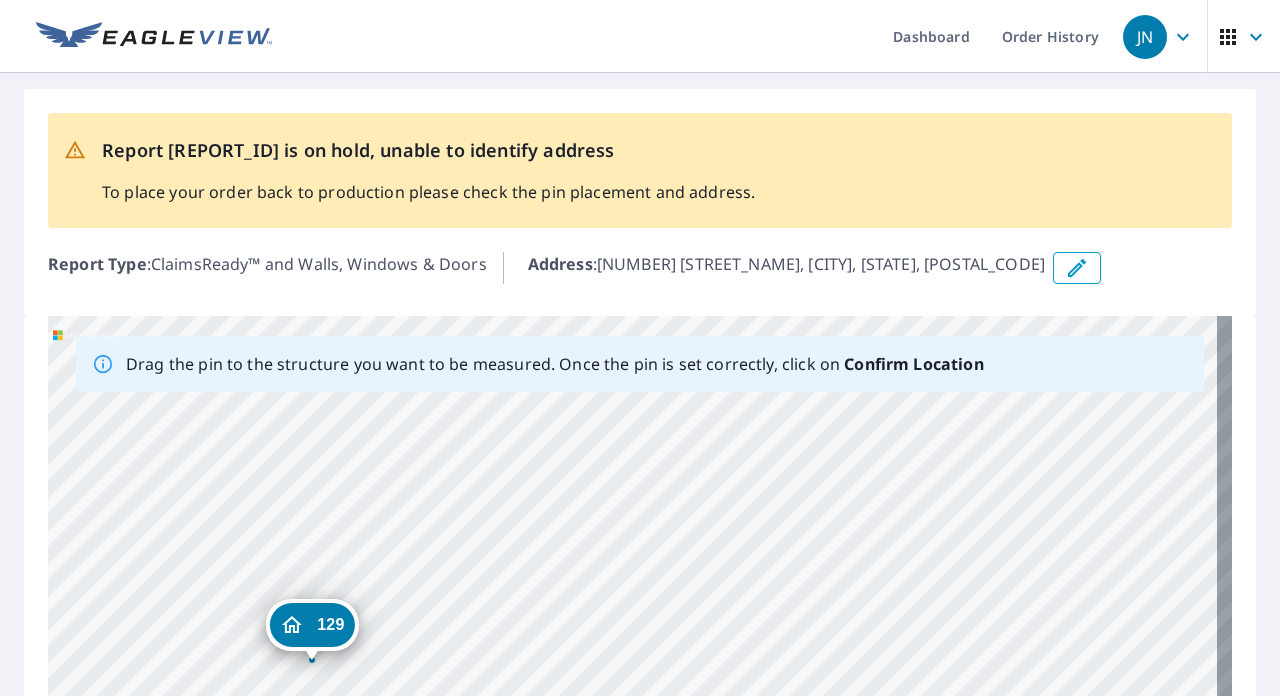drag, startPoint x: 692, startPoint y: 590, endPoint x: 767, endPoint y: 335, distance: 265.8007 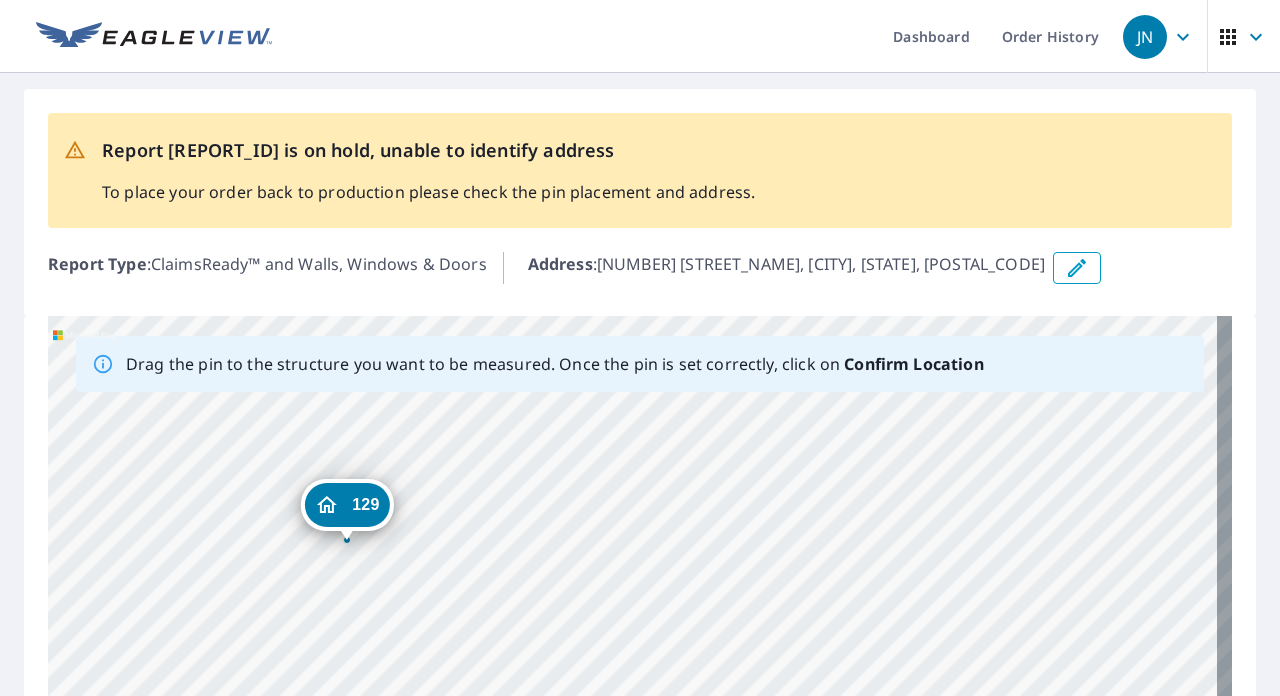 drag, startPoint x: 540, startPoint y: 600, endPoint x: 571, endPoint y: 484, distance: 120.070816 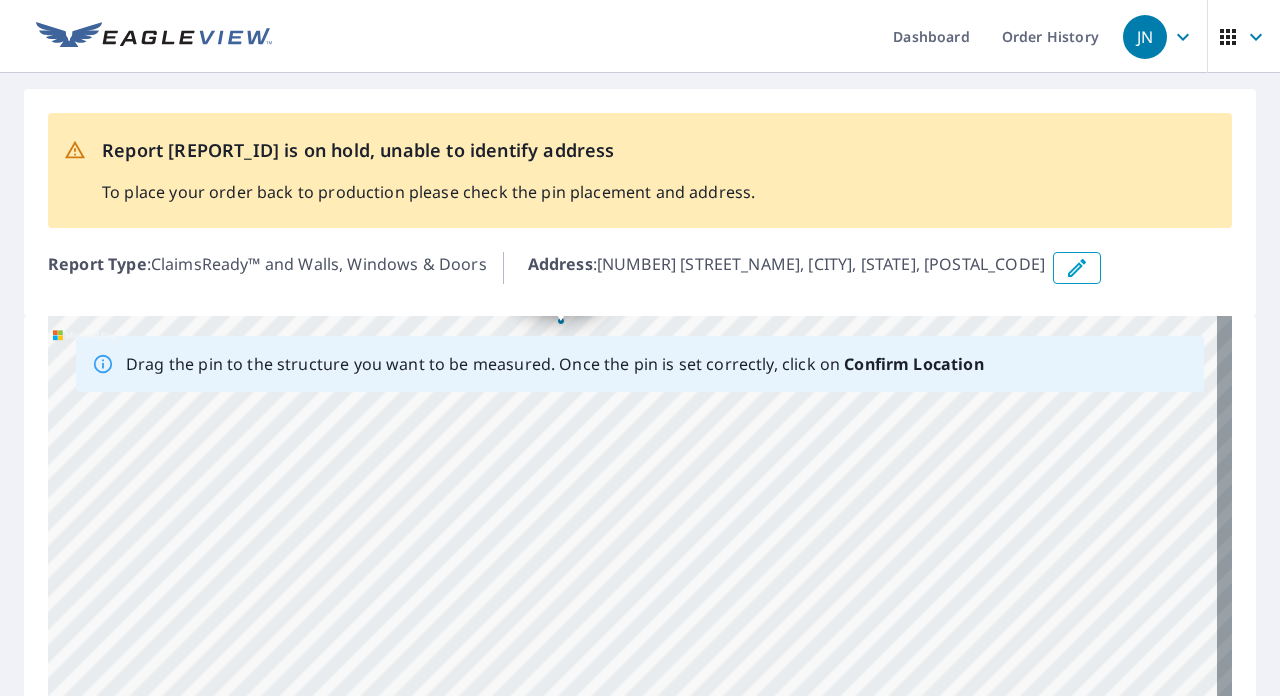 drag, startPoint x: 518, startPoint y: 566, endPoint x: 541, endPoint y: 428, distance: 139.90353 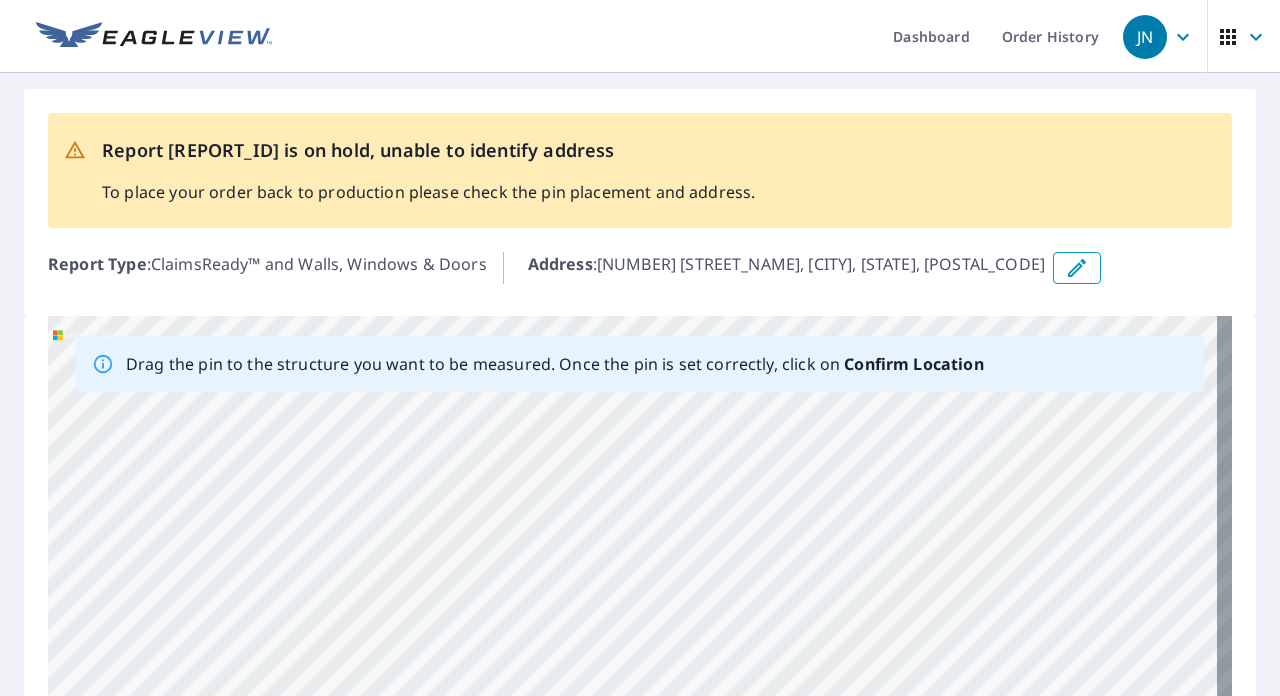 drag, startPoint x: 581, startPoint y: 482, endPoint x: 624, endPoint y: 703, distance: 225.1444 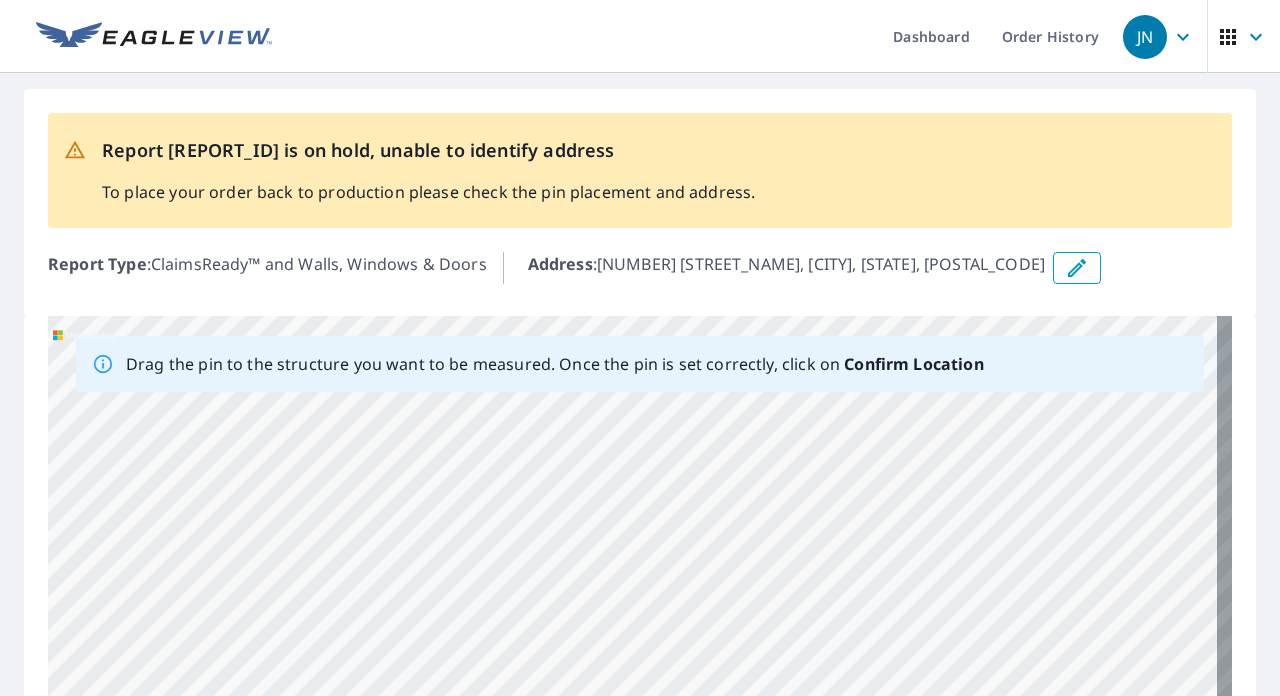 drag, startPoint x: 588, startPoint y: 656, endPoint x: 790, endPoint y: 422, distance: 309.1278 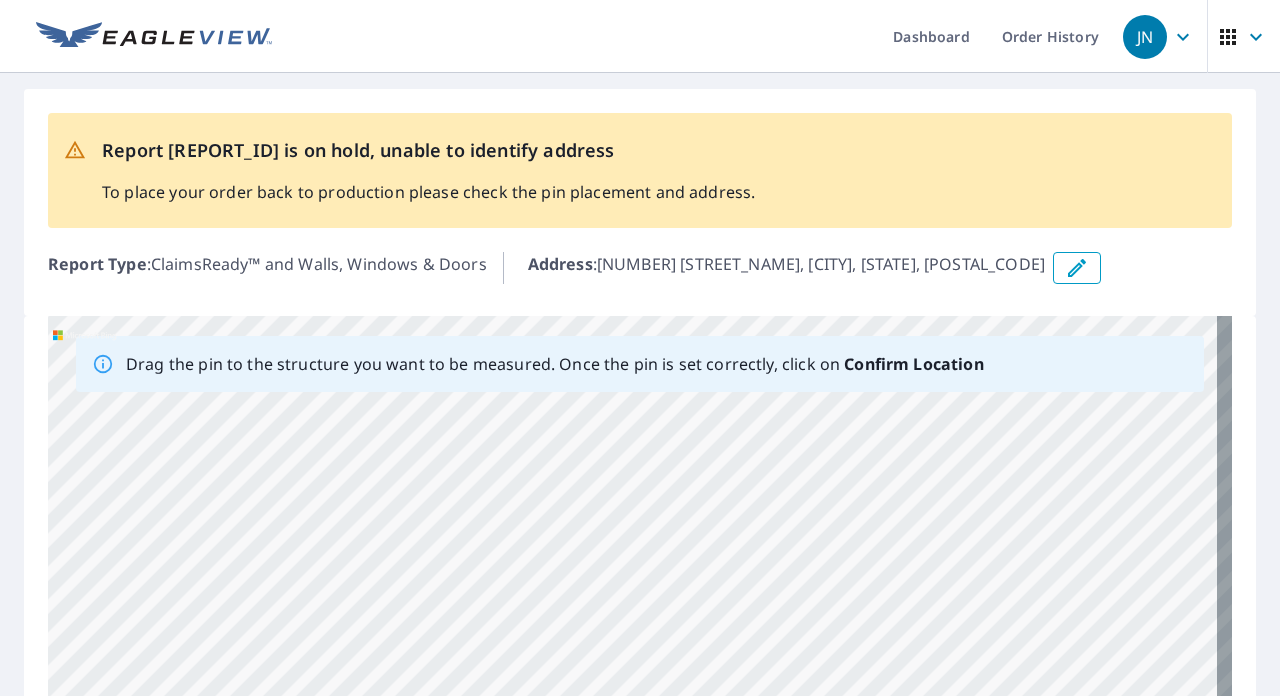 drag, startPoint x: 544, startPoint y: 641, endPoint x: 452, endPoint y: 456, distance: 206.61316 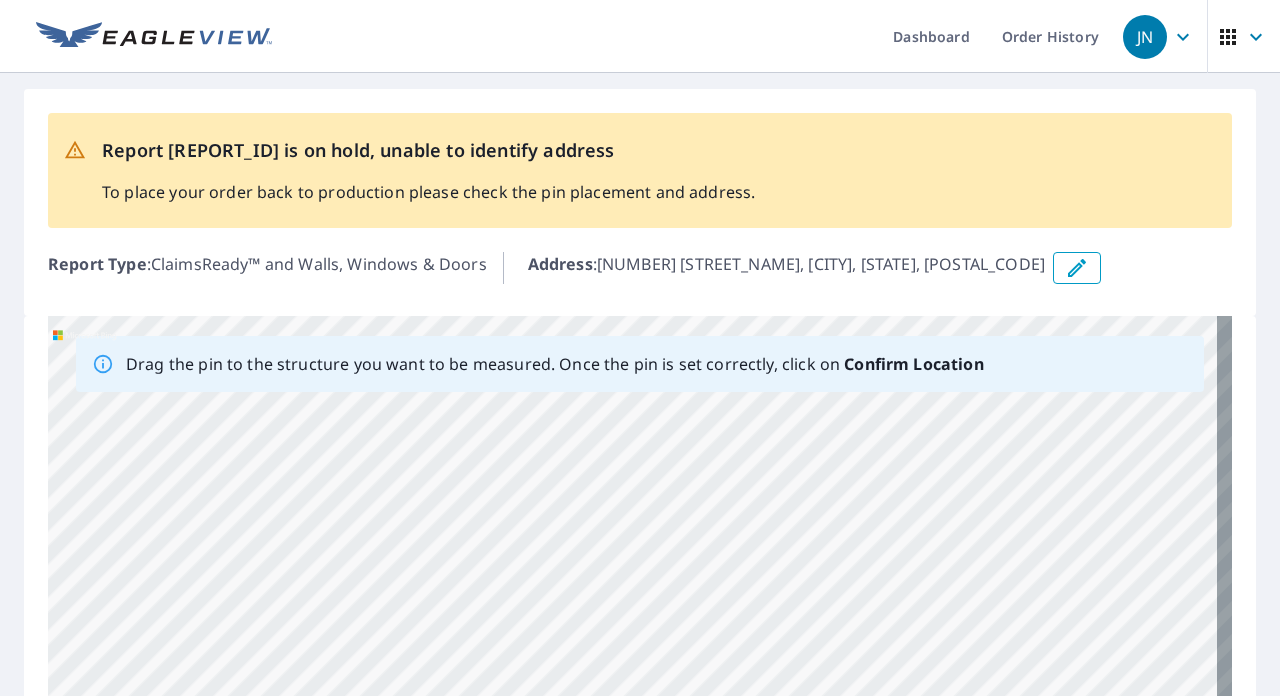 drag, startPoint x: 1198, startPoint y: 540, endPoint x: 734, endPoint y: 558, distance: 464.349 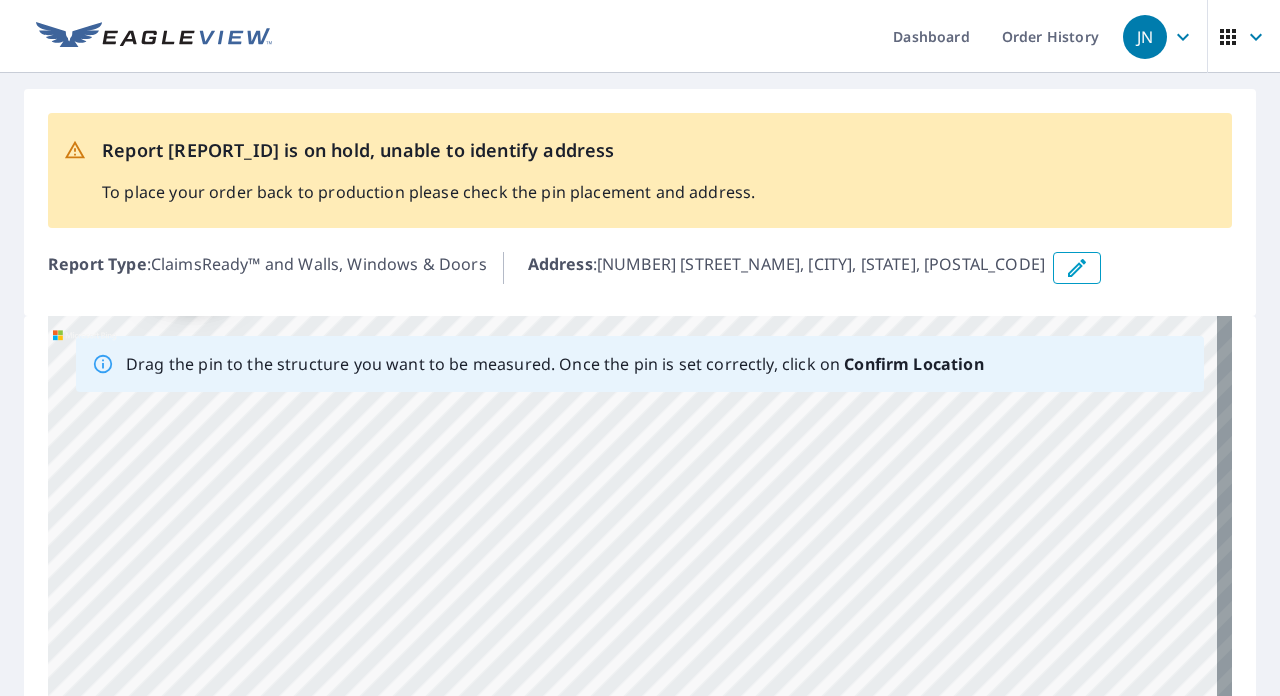 drag, startPoint x: 886, startPoint y: 538, endPoint x: 642, endPoint y: 501, distance: 246.78938 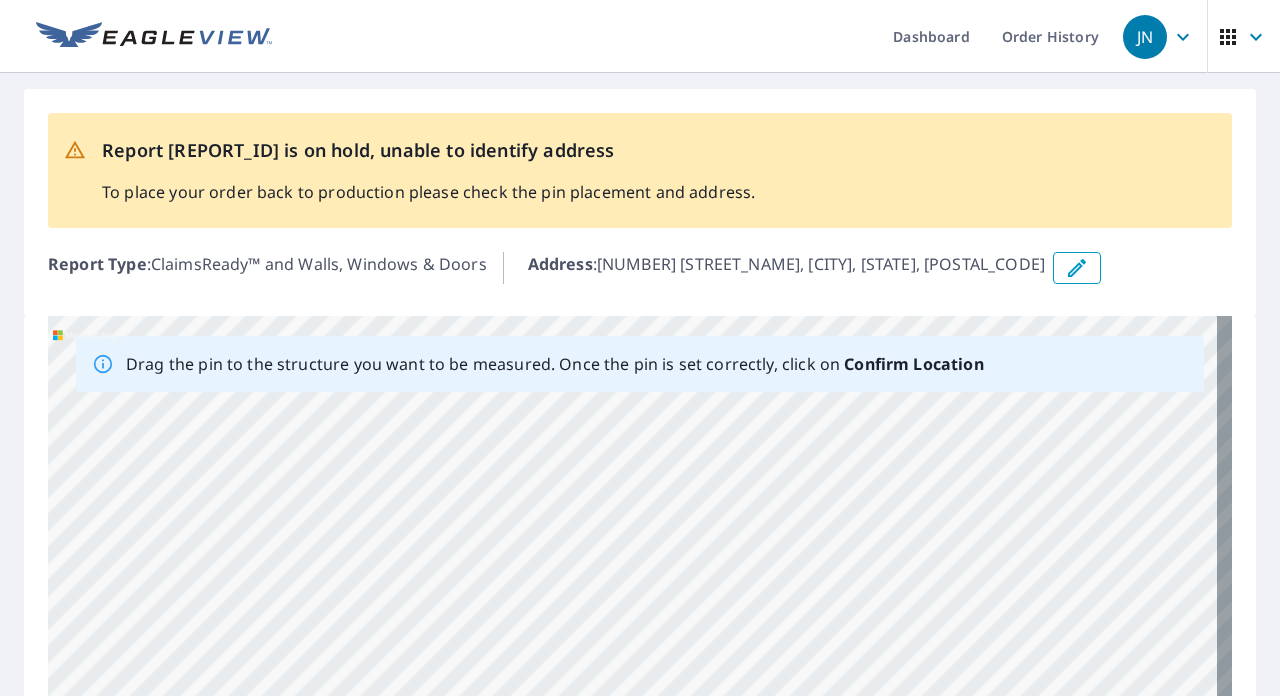 drag, startPoint x: 714, startPoint y: 642, endPoint x: 724, endPoint y: 434, distance: 208.24025 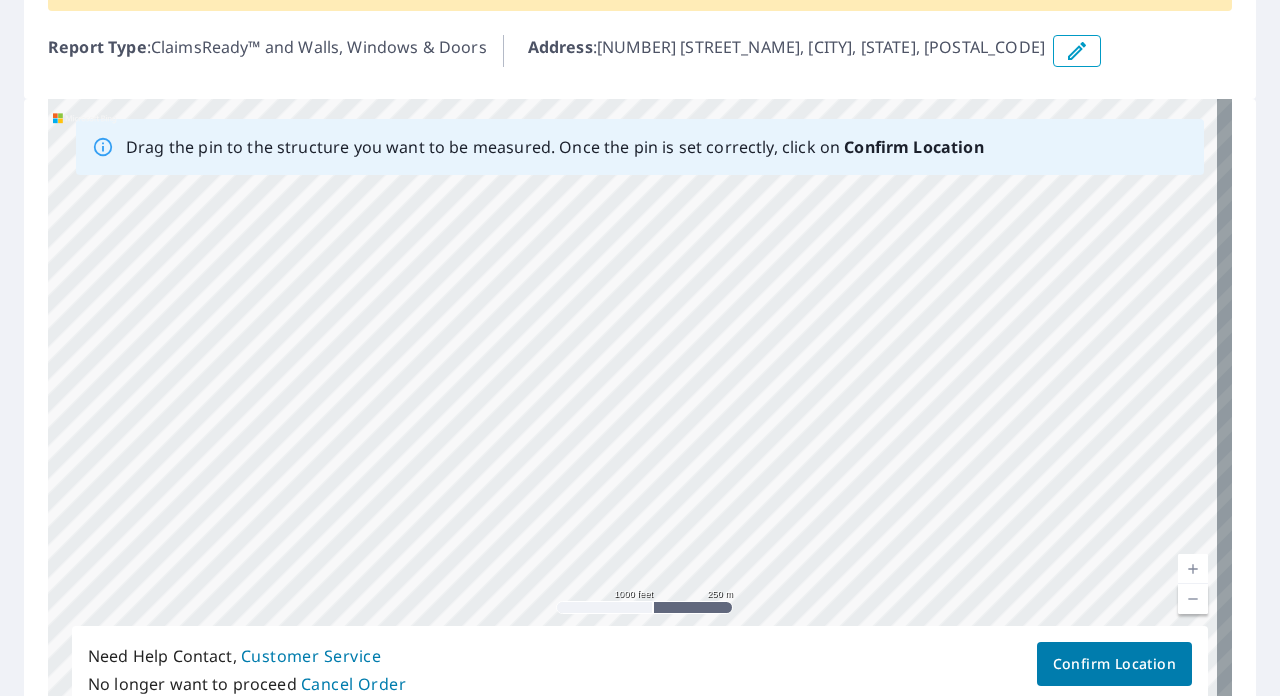 scroll, scrollTop: 300, scrollLeft: 0, axis: vertical 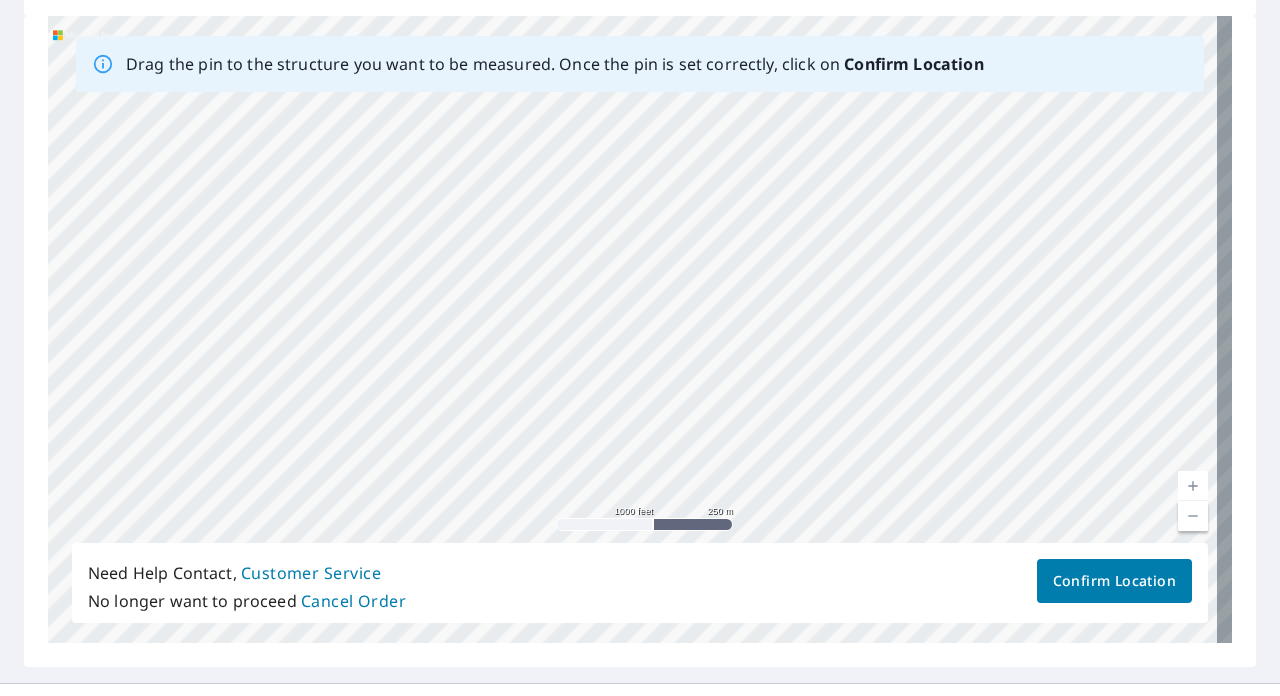 drag, startPoint x: 697, startPoint y: 322, endPoint x: 715, endPoint y: 466, distance: 145.12064 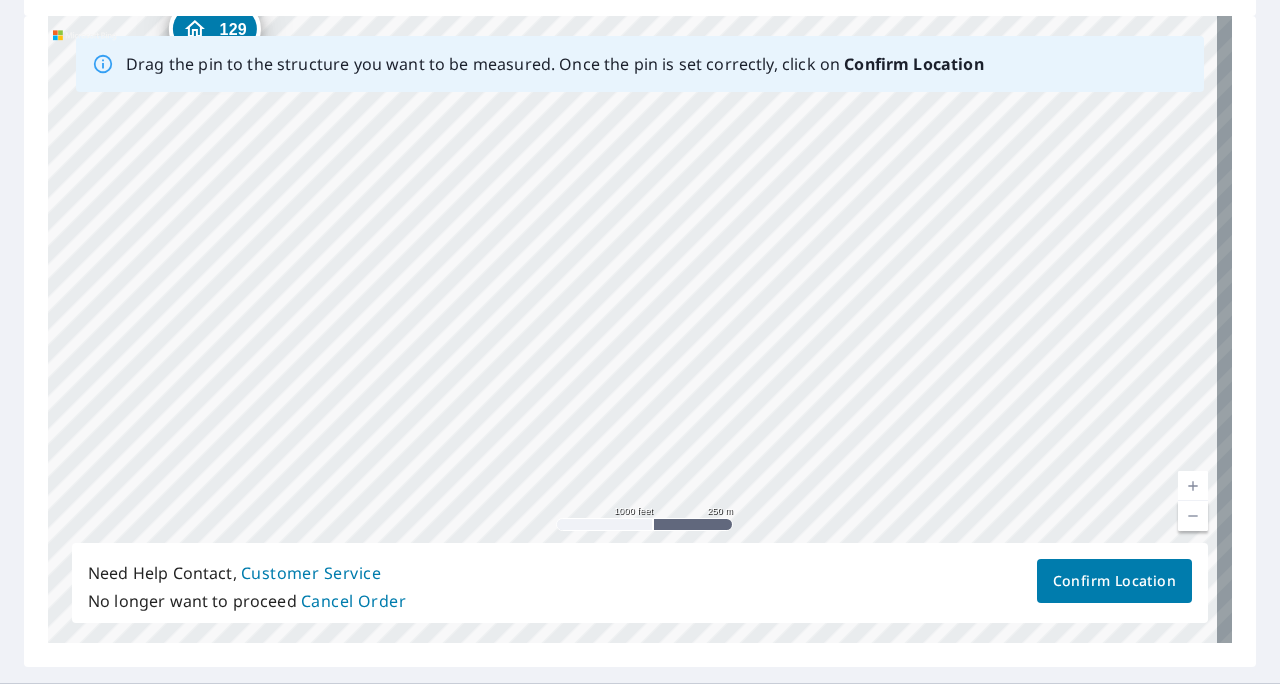 drag, startPoint x: 1010, startPoint y: 281, endPoint x: 987, endPoint y: 446, distance: 166.59532 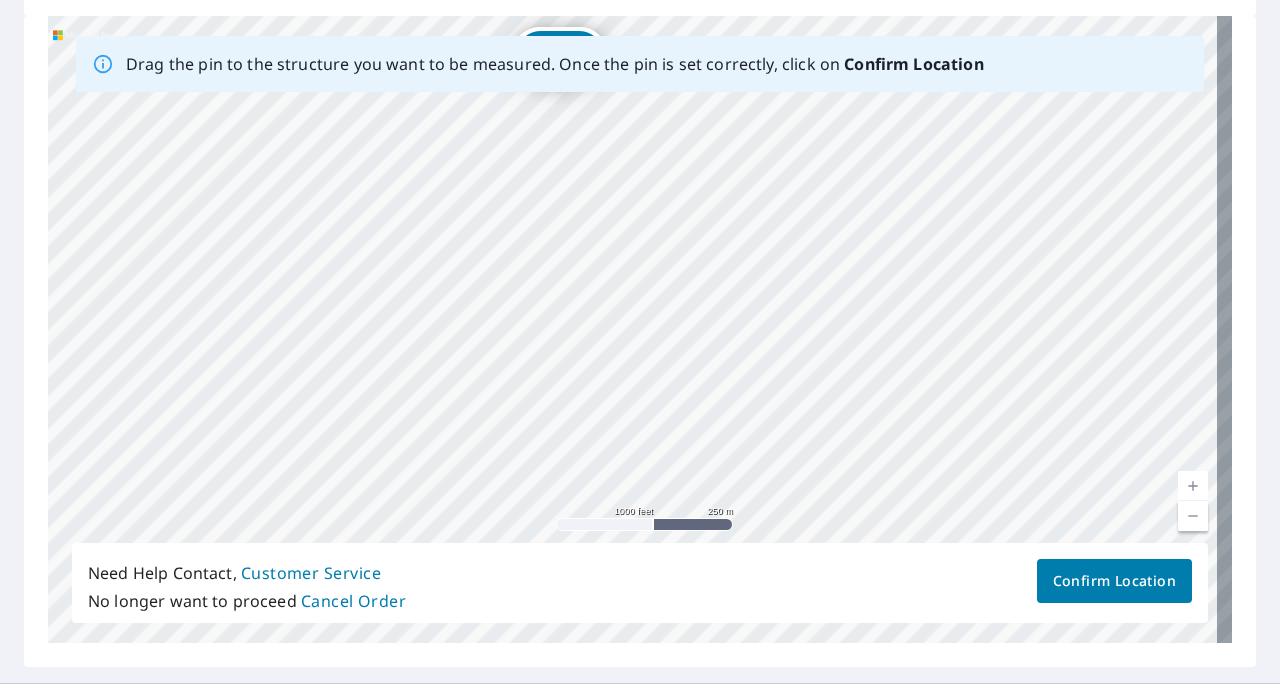 drag, startPoint x: 644, startPoint y: 332, endPoint x: 931, endPoint y: 342, distance: 287.17416 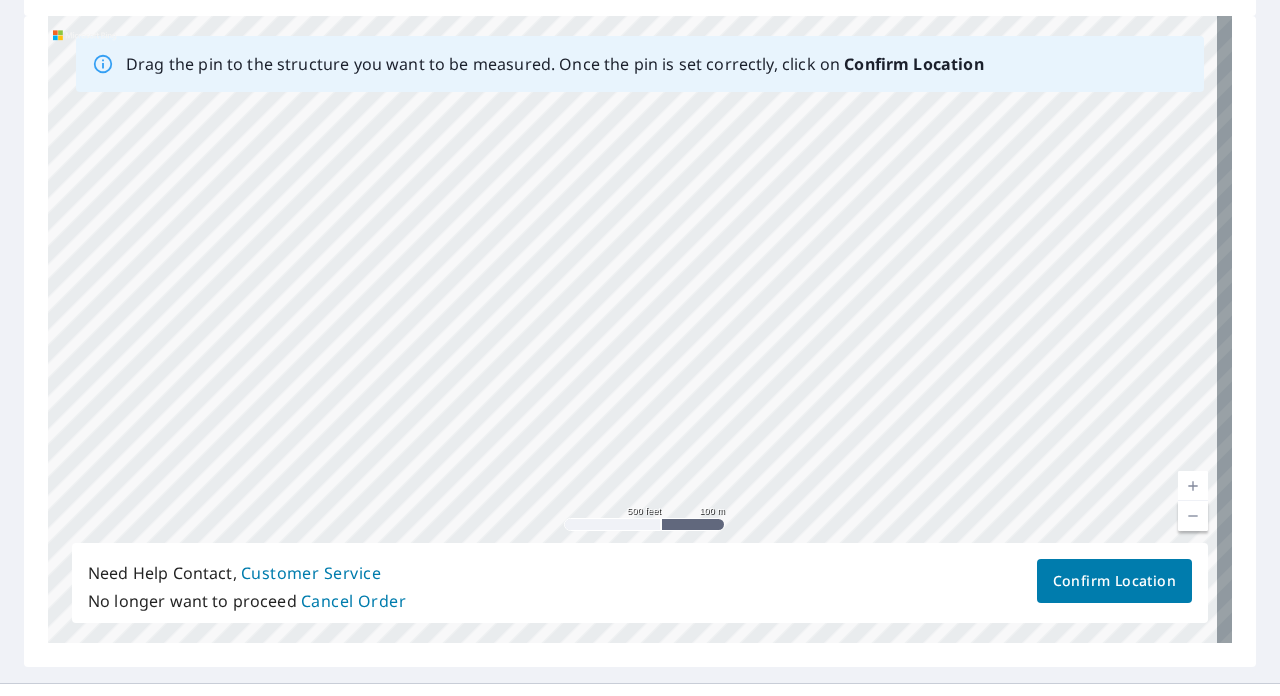 drag, startPoint x: 663, startPoint y: 398, endPoint x: 728, endPoint y: 315, distance: 105.42296 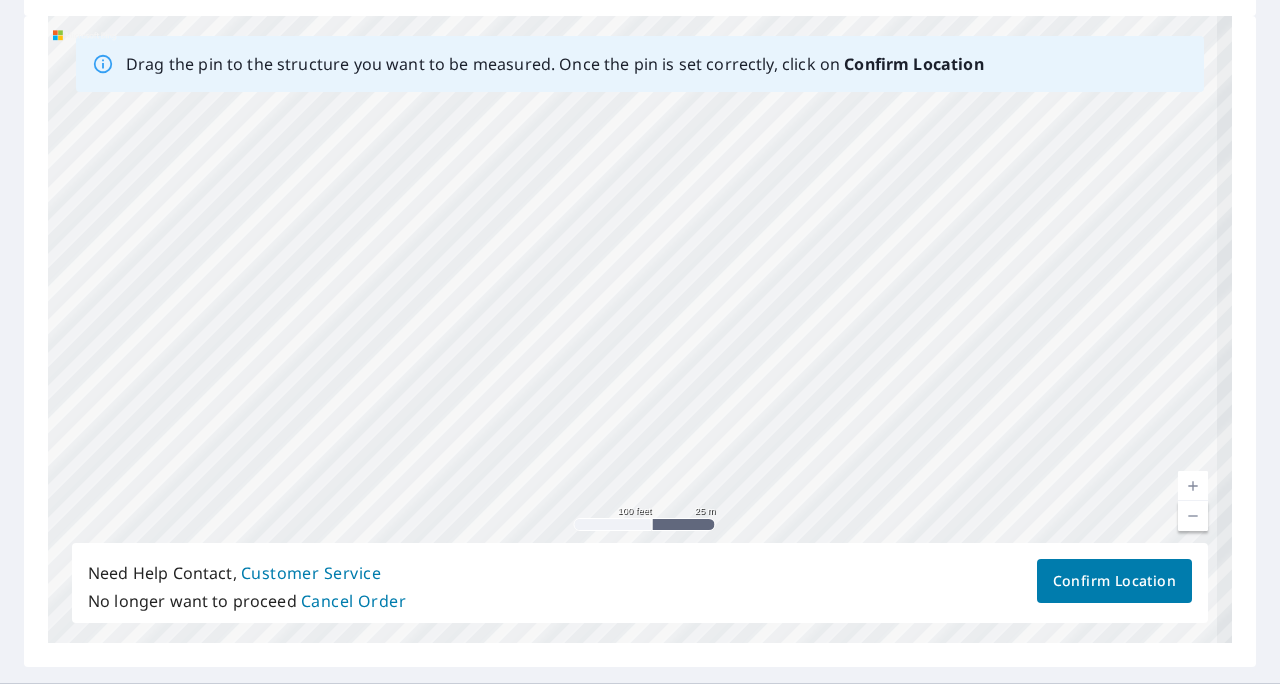 drag, startPoint x: 414, startPoint y: 328, endPoint x: 680, endPoint y: 318, distance: 266.1879 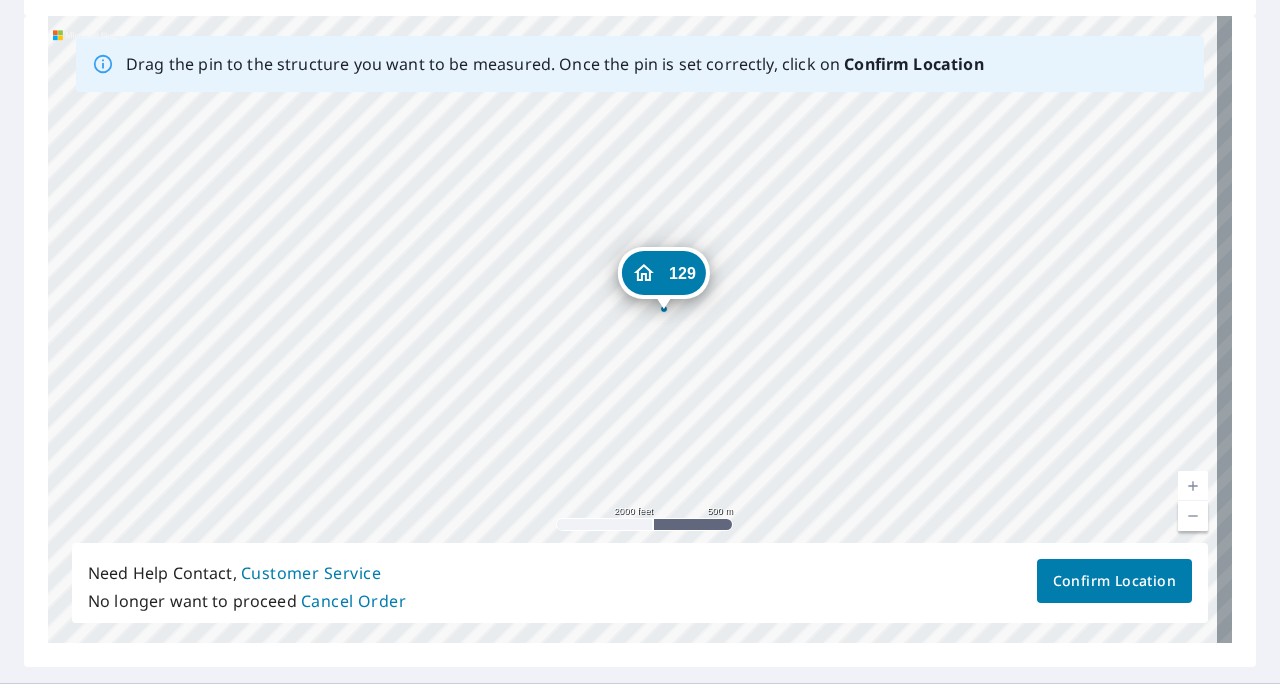 drag, startPoint x: 676, startPoint y: 215, endPoint x: 732, endPoint y: 414, distance: 206.7293 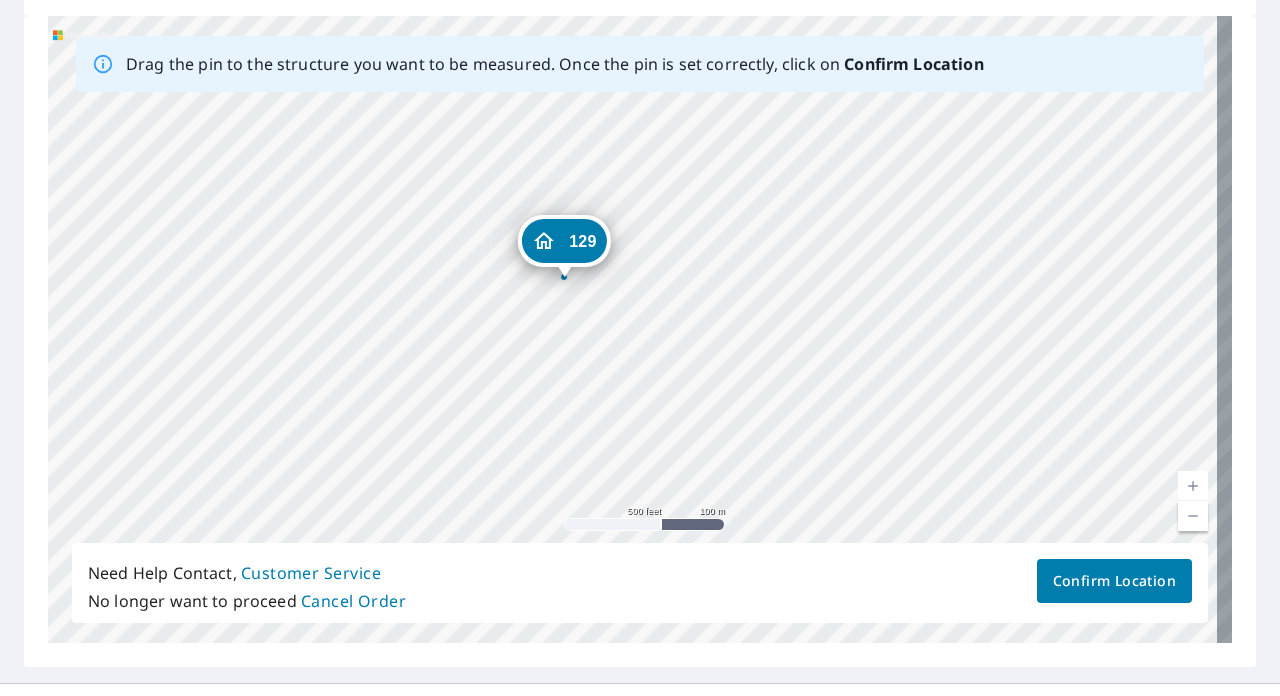 drag, startPoint x: 690, startPoint y: 339, endPoint x: 750, endPoint y: 434, distance: 112.36102 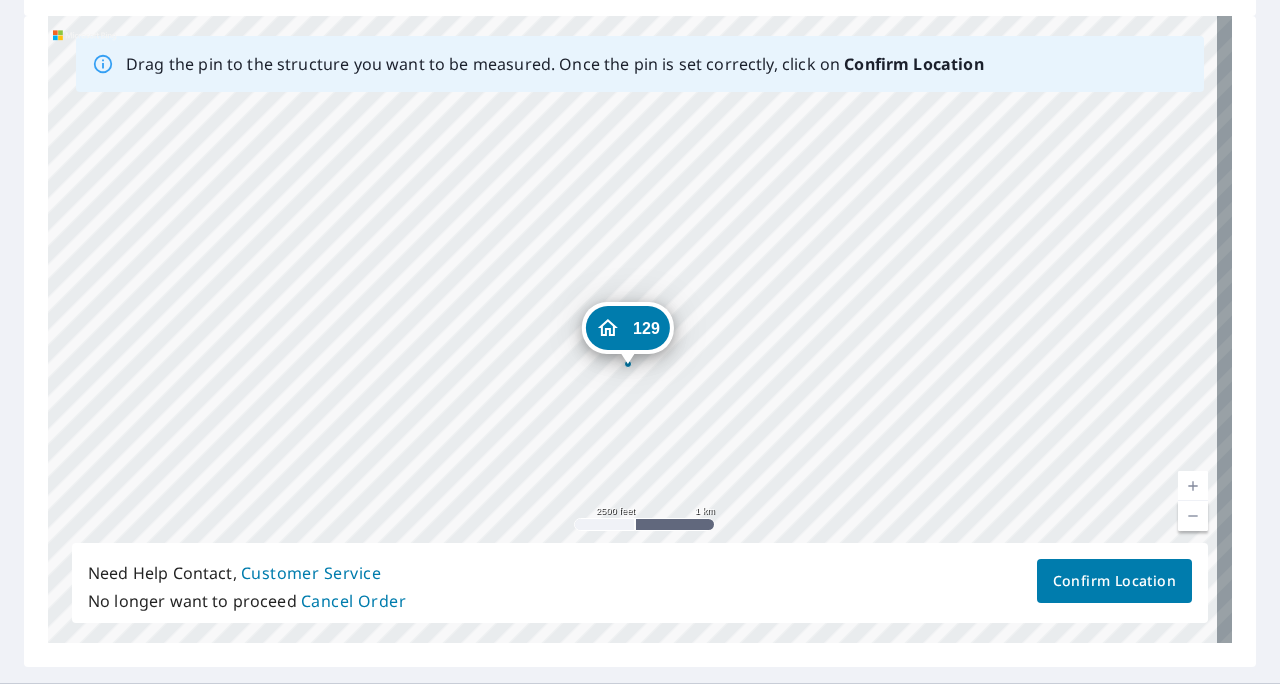 drag, startPoint x: 602, startPoint y: 400, endPoint x: 604, endPoint y: 448, distance: 48.04165 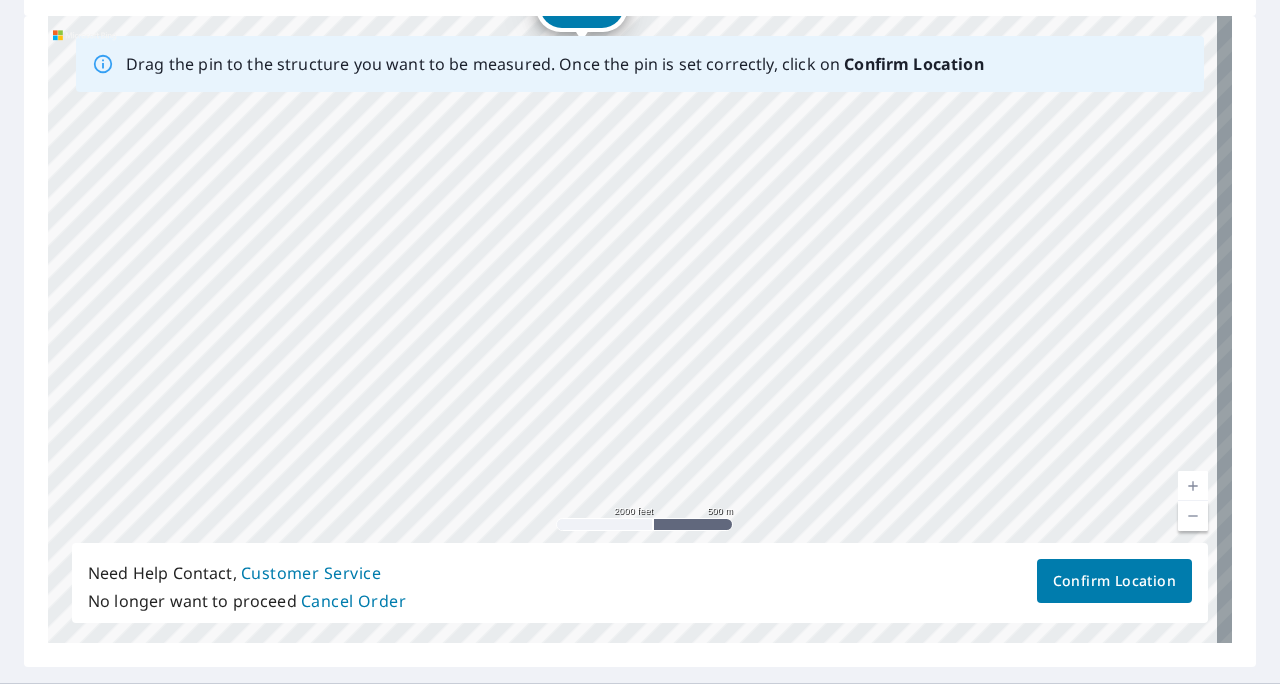 drag, startPoint x: 818, startPoint y: 464, endPoint x: 826, endPoint y: 242, distance: 222.1441 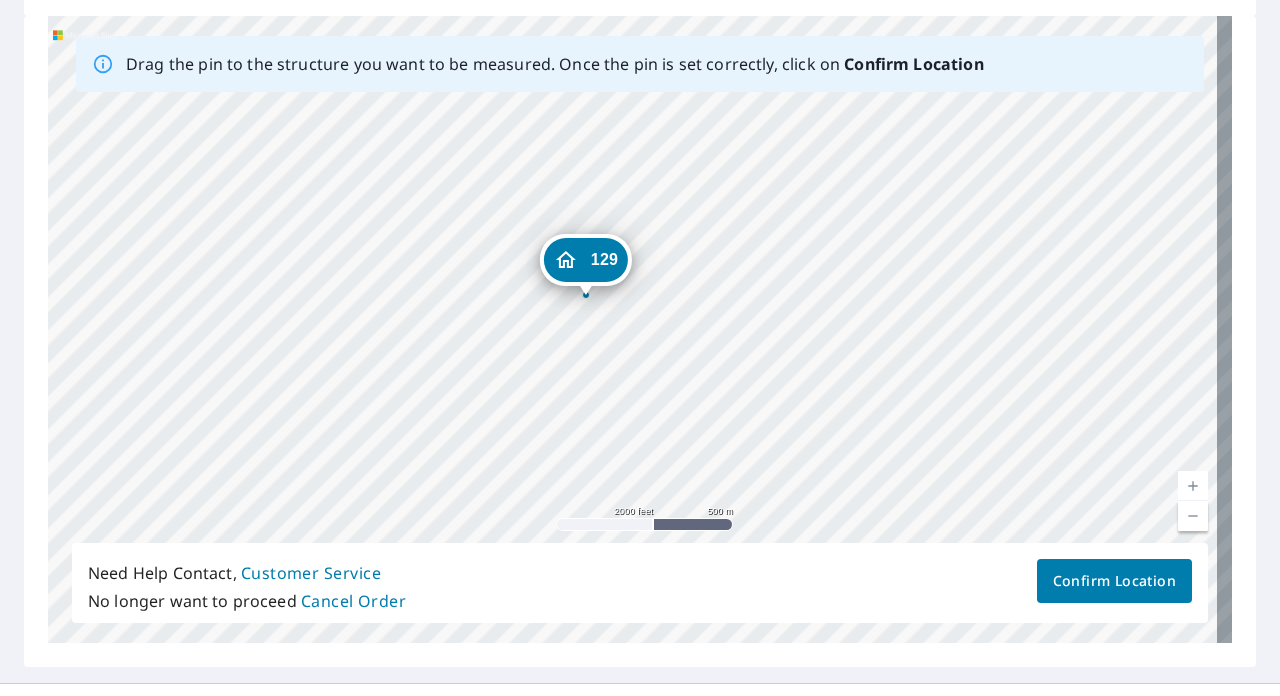 drag, startPoint x: 594, startPoint y: 266, endPoint x: 598, endPoint y: 520, distance: 254.0315 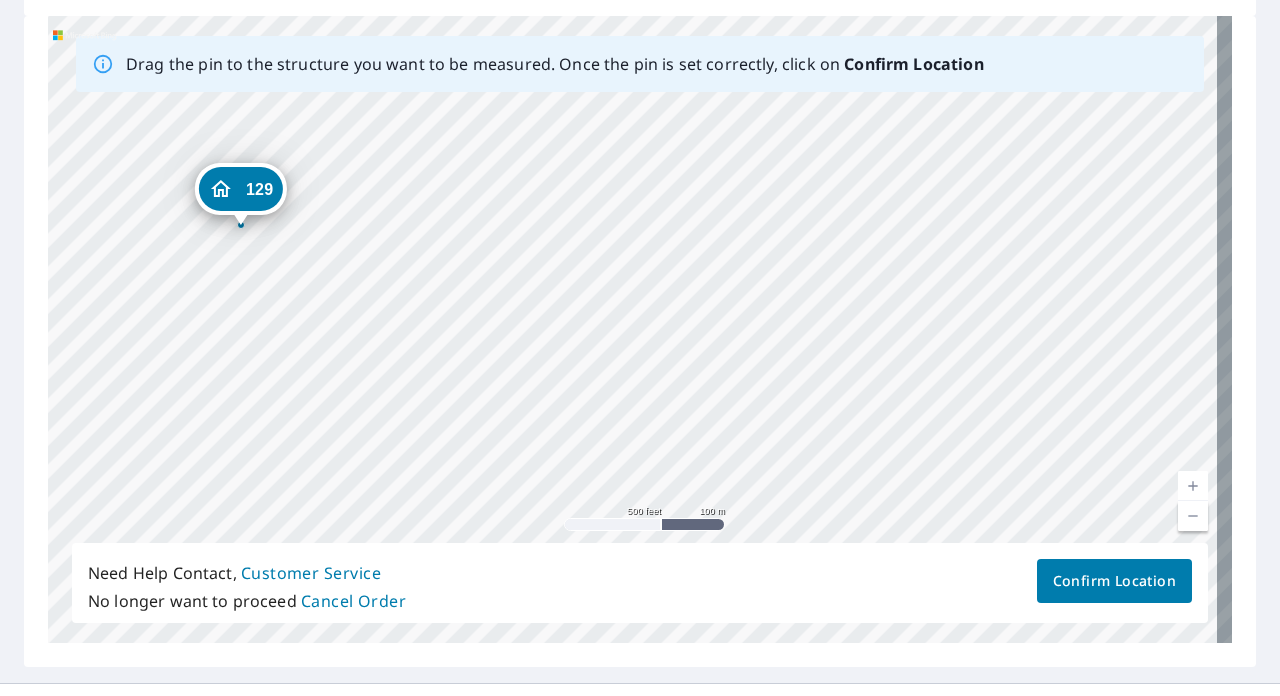 drag, startPoint x: 677, startPoint y: 360, endPoint x: 708, endPoint y: 496, distance: 139.48836 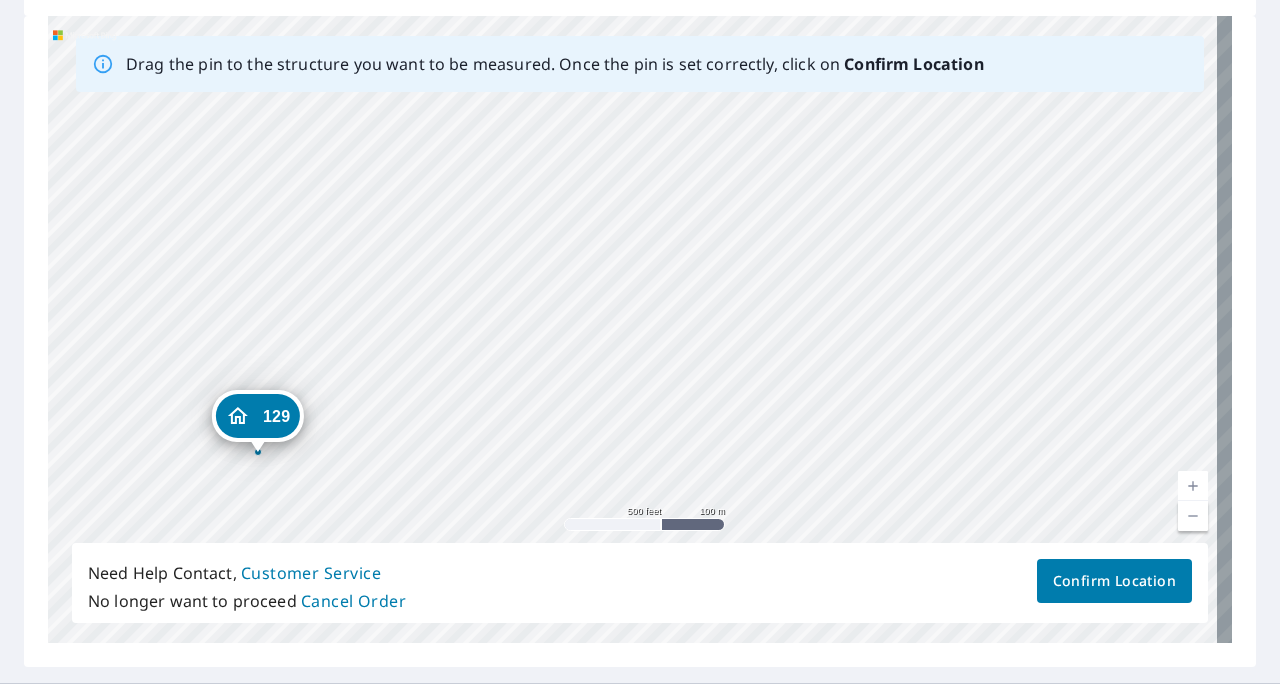 drag, startPoint x: 732, startPoint y: 474, endPoint x: 732, endPoint y: 485, distance: 11 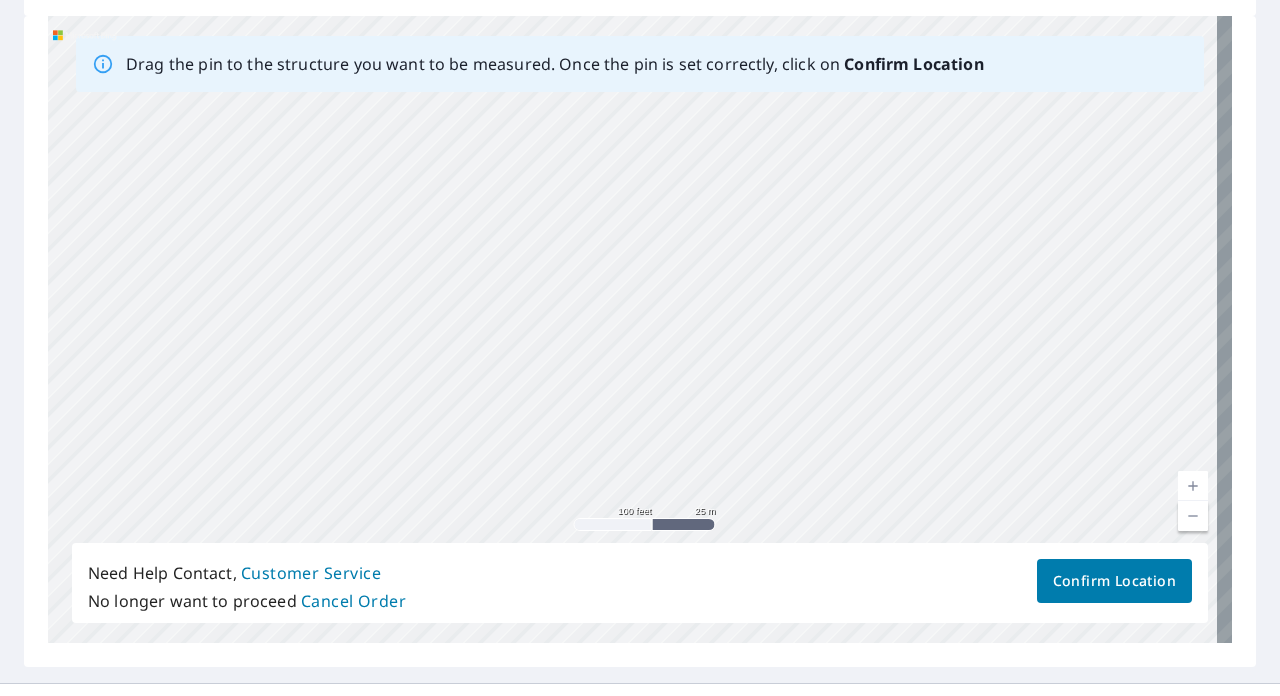 drag, startPoint x: 658, startPoint y: 344, endPoint x: 699, endPoint y: 442, distance: 106.23088 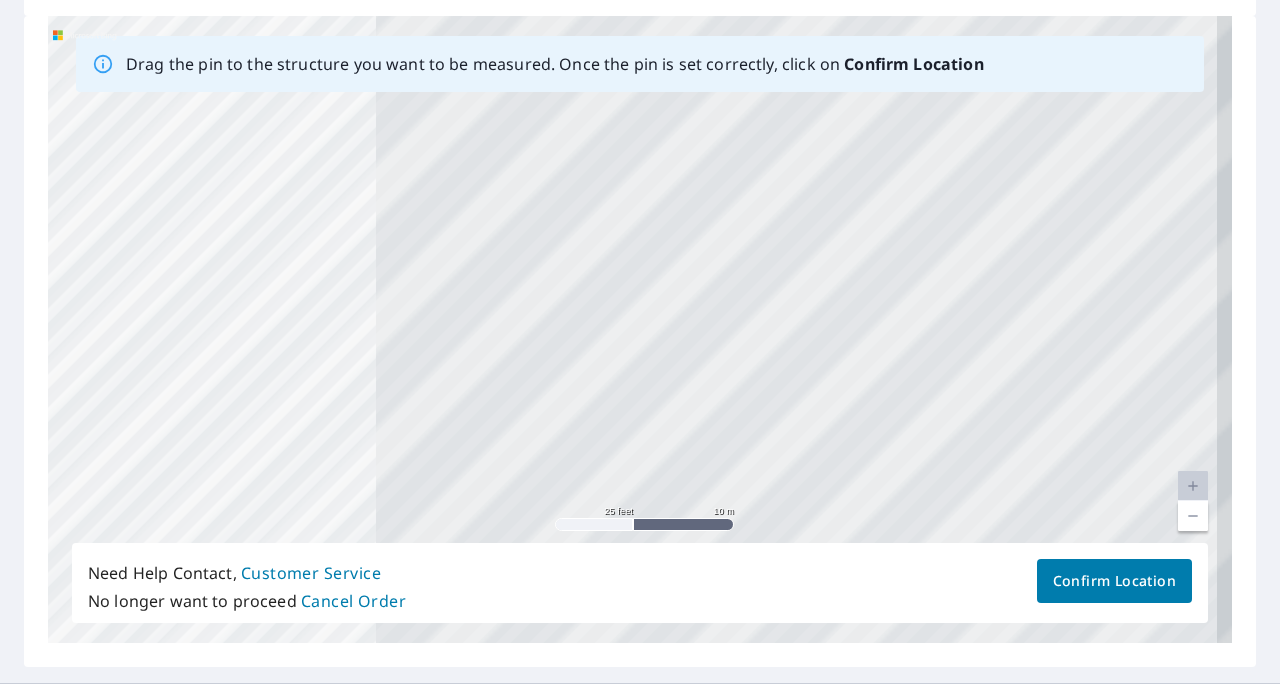 drag, startPoint x: 982, startPoint y: 396, endPoint x: 2, endPoint y: 455, distance: 981.7744 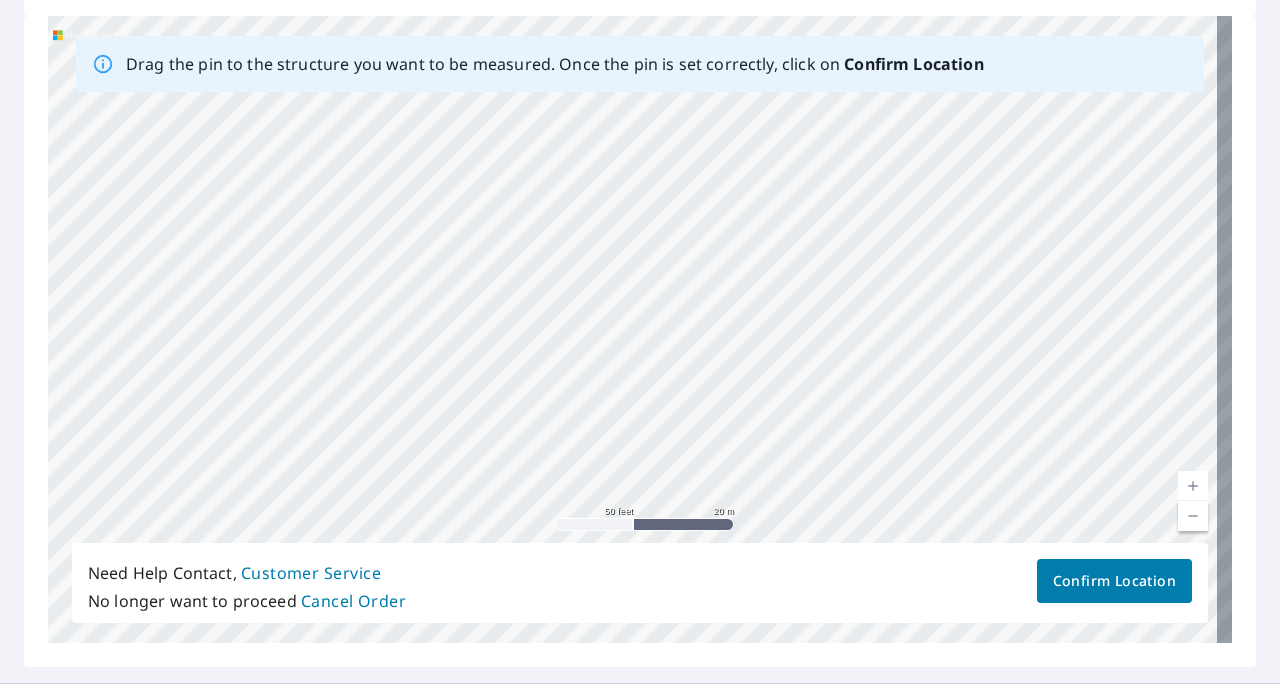 click on "[NUMBER] [NUMBER] [STREET_NAME] [CITY], [STATE] [POSTAL_CODE]" at bounding box center [640, 329] 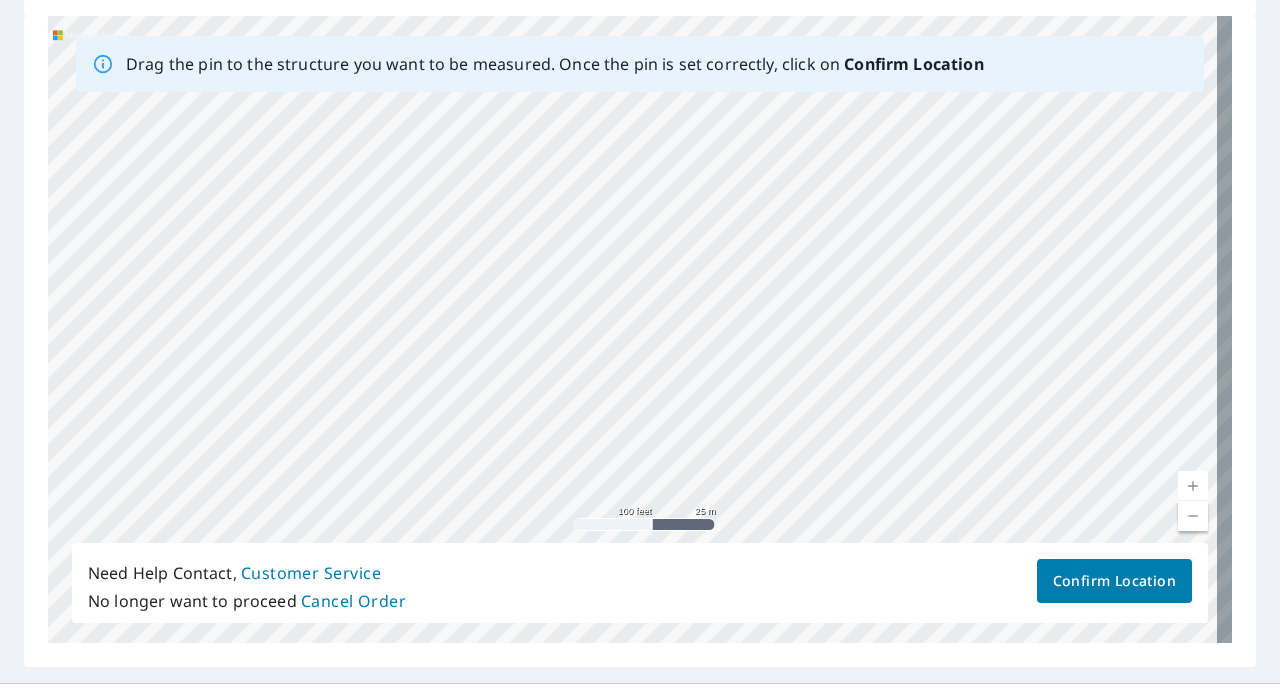 drag, startPoint x: 944, startPoint y: 357, endPoint x: 569, endPoint y: 392, distance: 376.6298 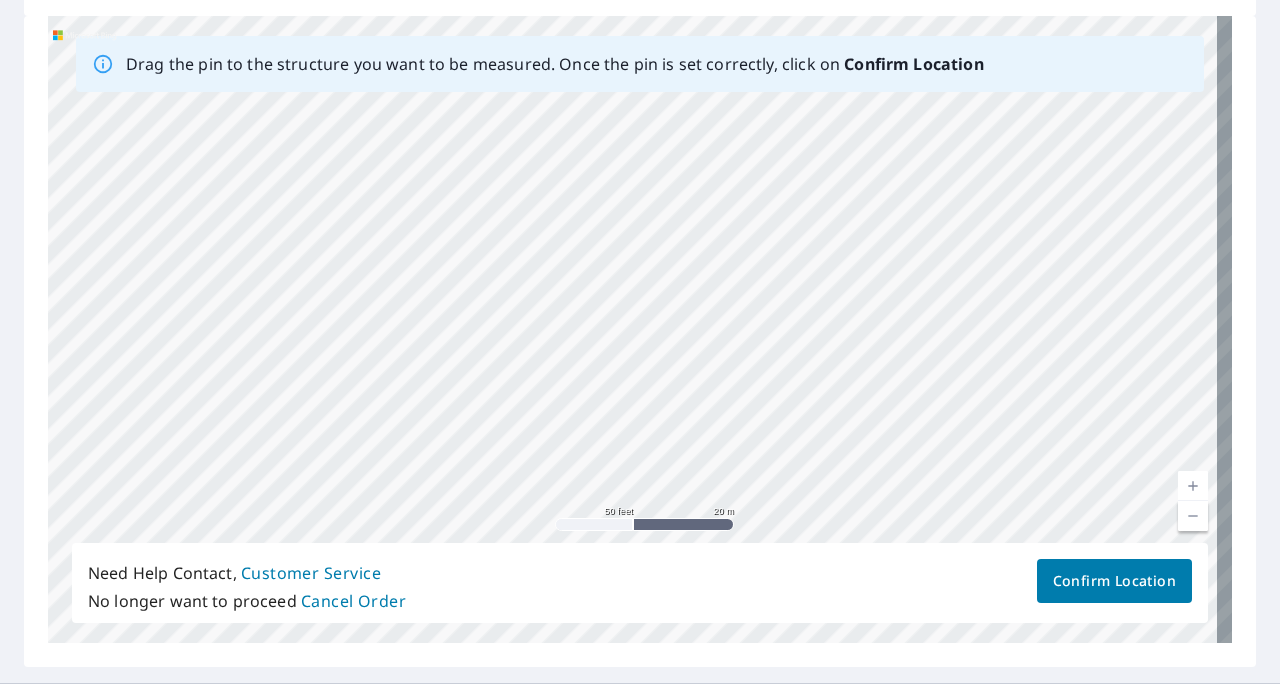 click on "[NUMBER] [NUMBER] [STREET_NAME] [CITY], [STATE] [POSTAL_CODE]" at bounding box center (640, 329) 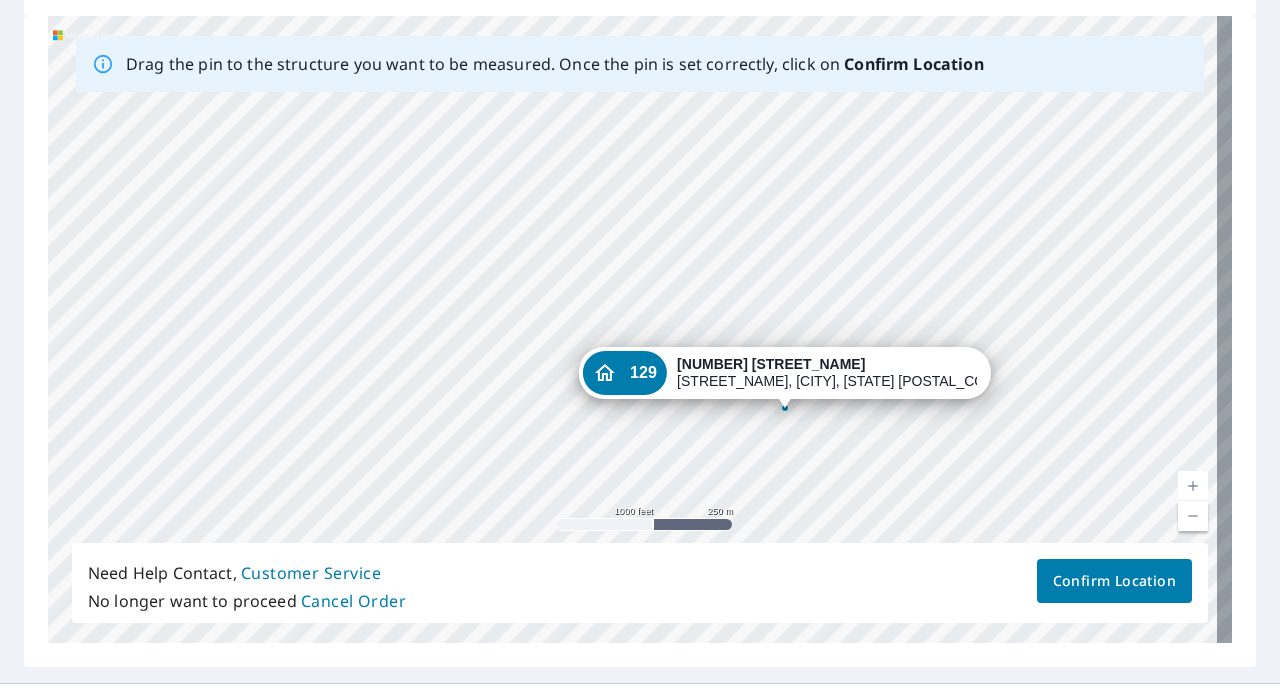 drag, startPoint x: 752, startPoint y: 308, endPoint x: 788, endPoint y: 372, distance: 73.43024 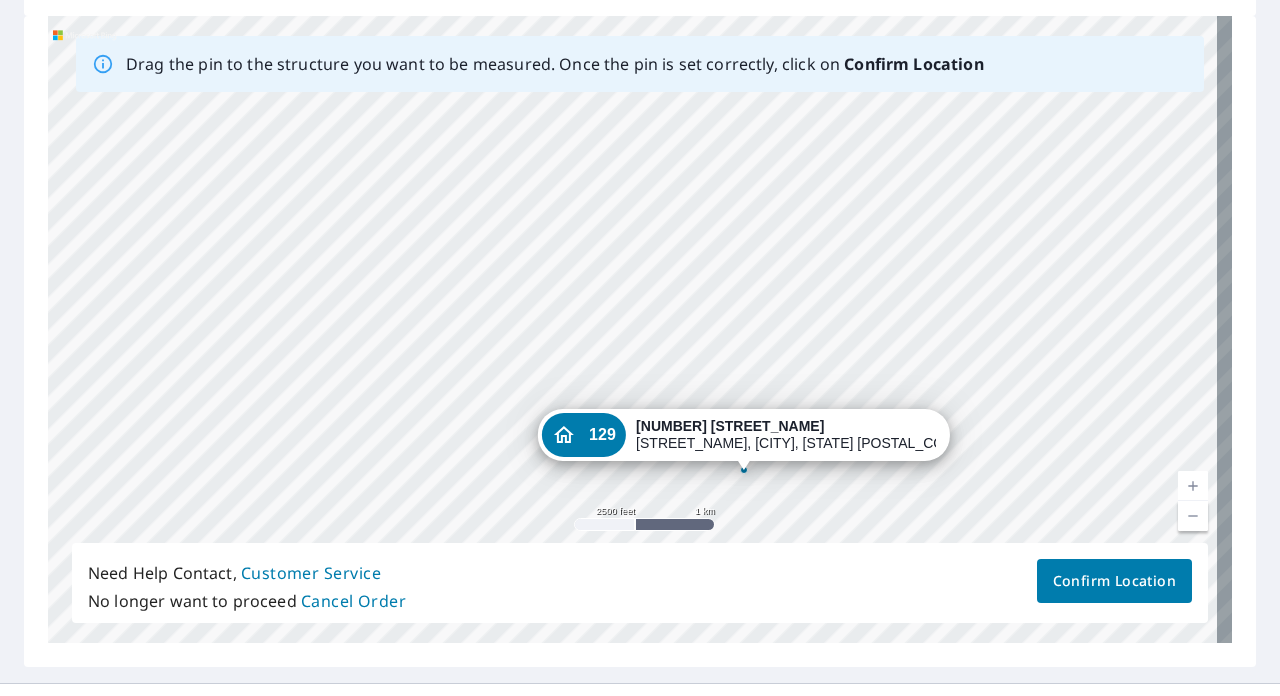 drag, startPoint x: 757, startPoint y: 334, endPoint x: 752, endPoint y: 448, distance: 114.1096 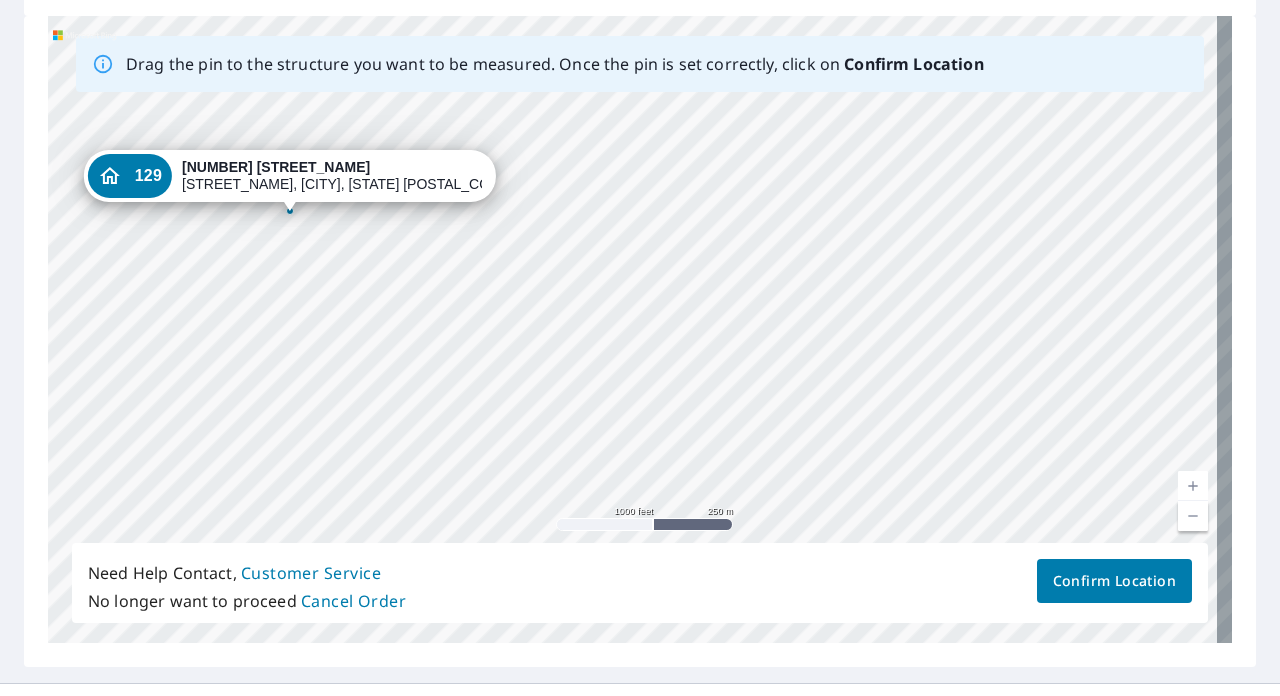 drag, startPoint x: 897, startPoint y: 438, endPoint x: 886, endPoint y: 616, distance: 178.33957 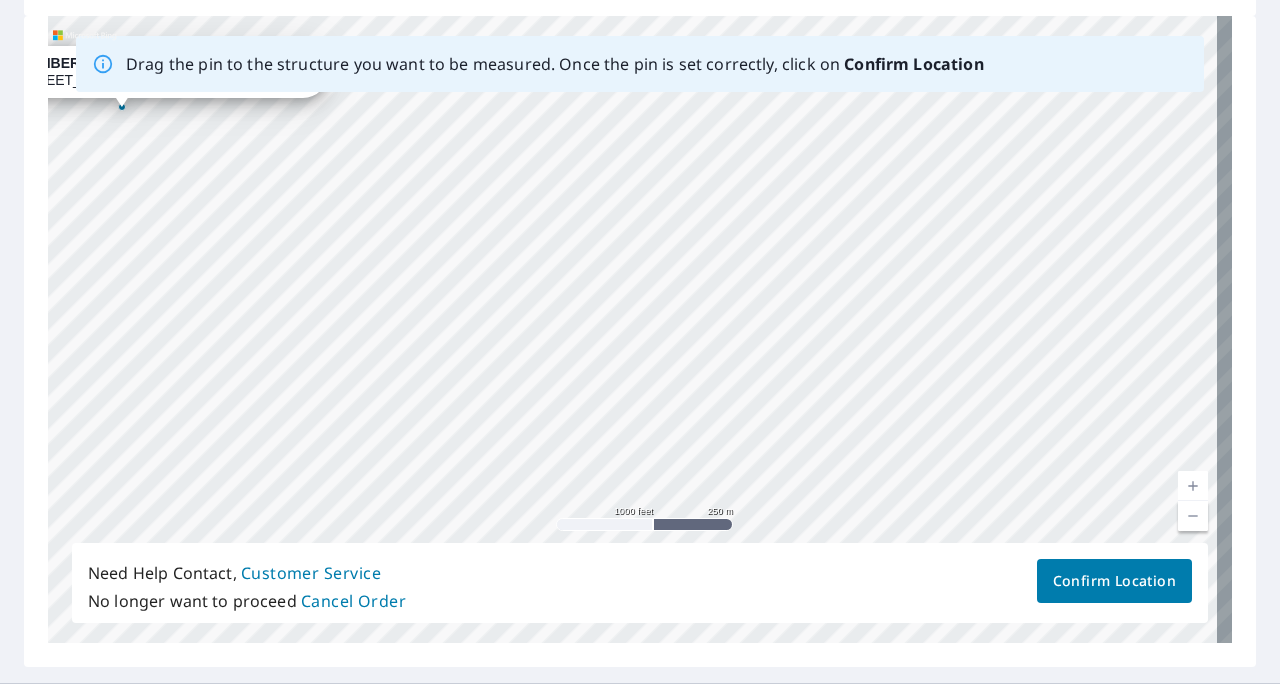 click on "[NUMBER] [NUMBER] [STREET_NAME] [CITY], [STATE] [POSTAL_CODE]" at bounding box center (640, 329) 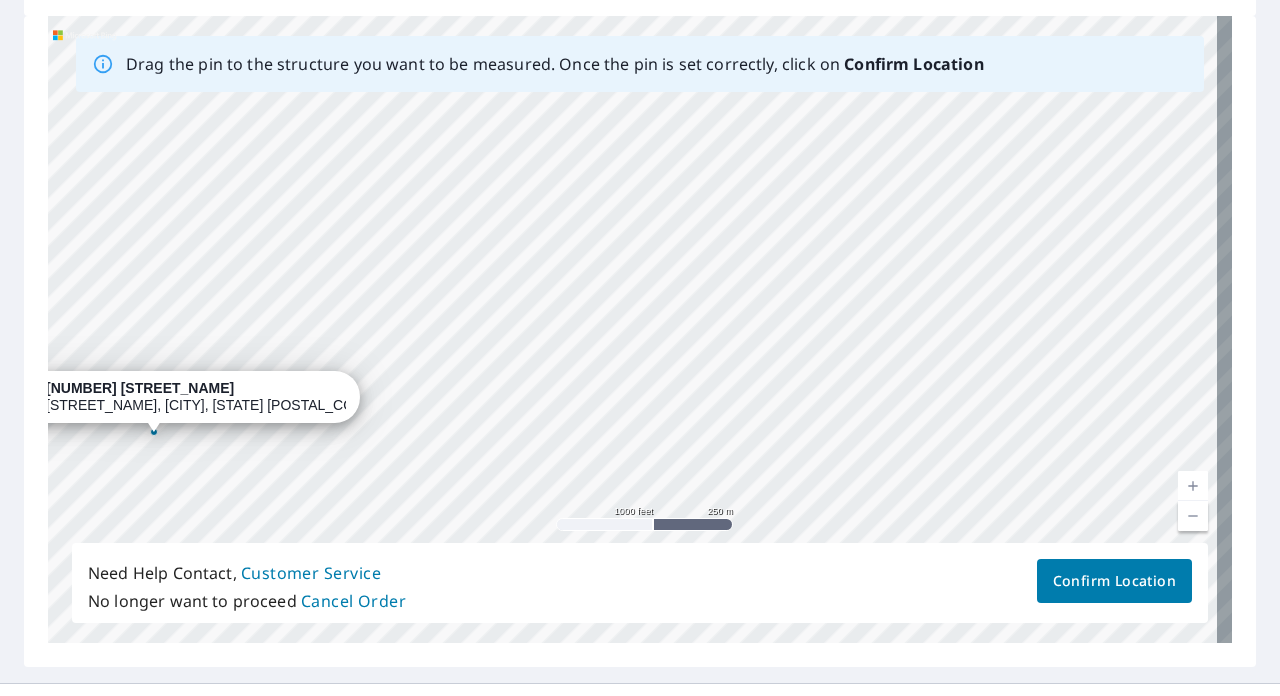 drag, startPoint x: 750, startPoint y: 194, endPoint x: 790, endPoint y: 592, distance: 400.005 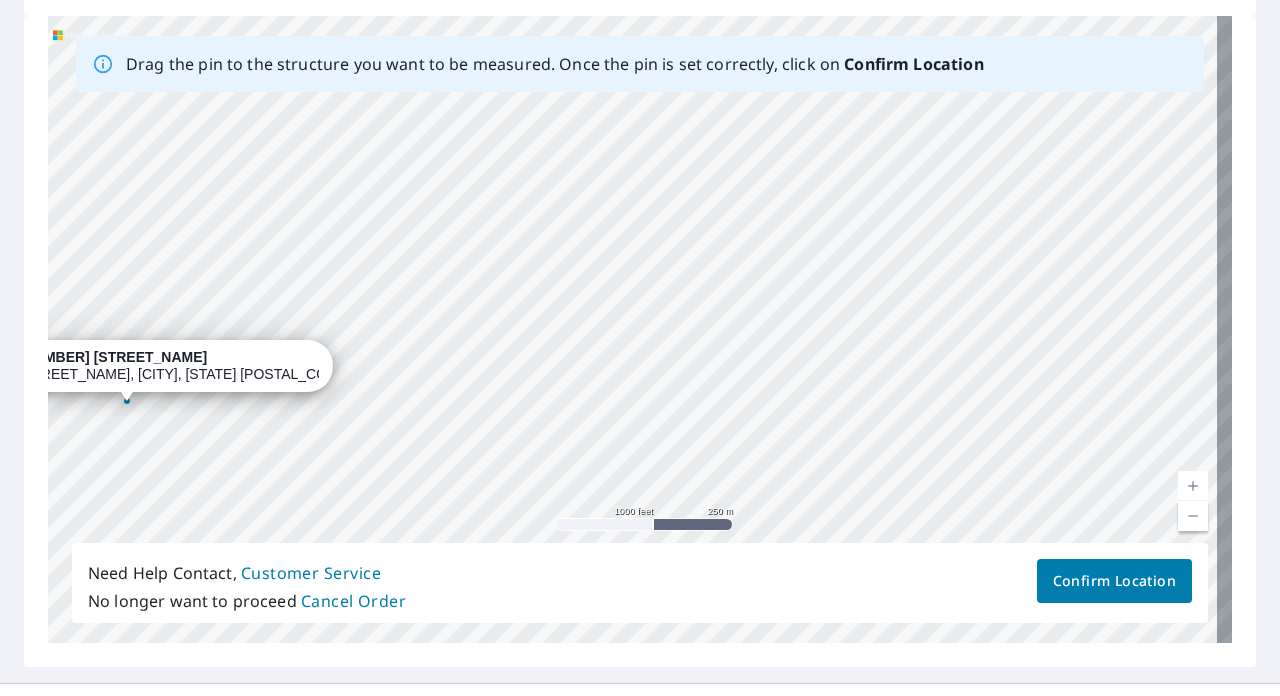 click on "[NUMBER] [NUMBER] [STREET_NAME] [CITY], [STATE] [POSTAL_CODE]" at bounding box center [640, 329] 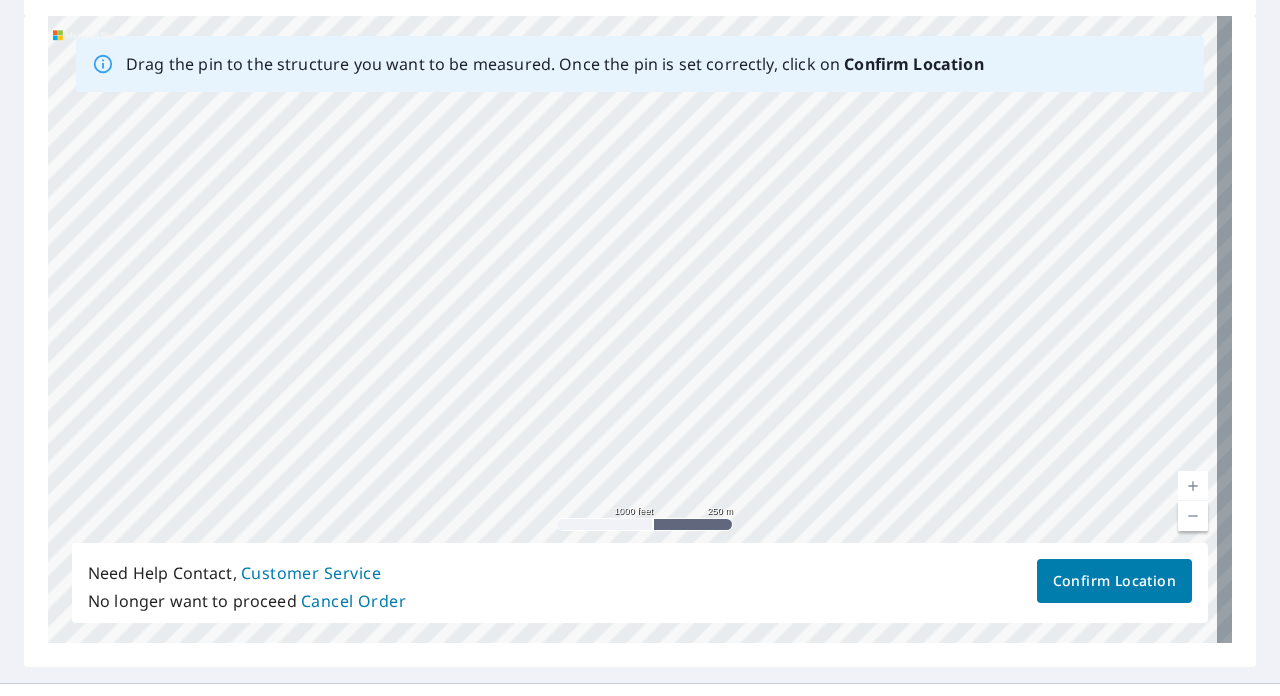 drag, startPoint x: 721, startPoint y: 149, endPoint x: 706, endPoint y: 543, distance: 394.28543 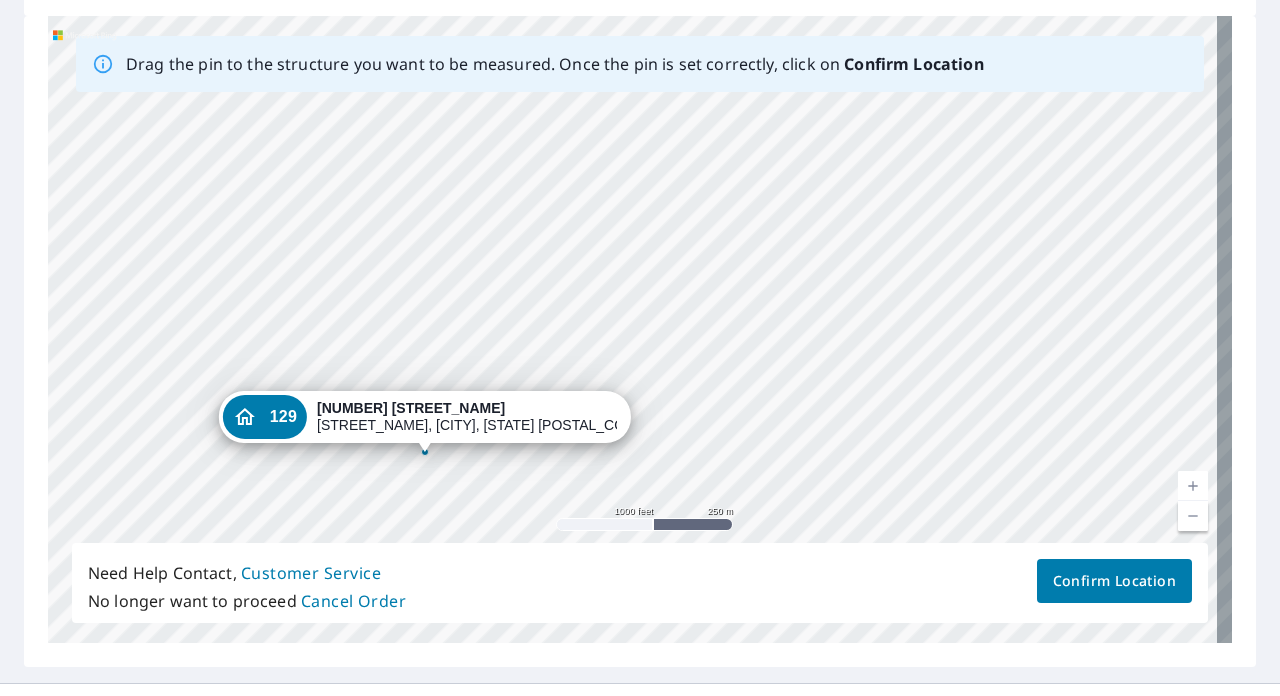 drag, startPoint x: 713, startPoint y: 446, endPoint x: 1019, endPoint y: 200, distance: 392.62195 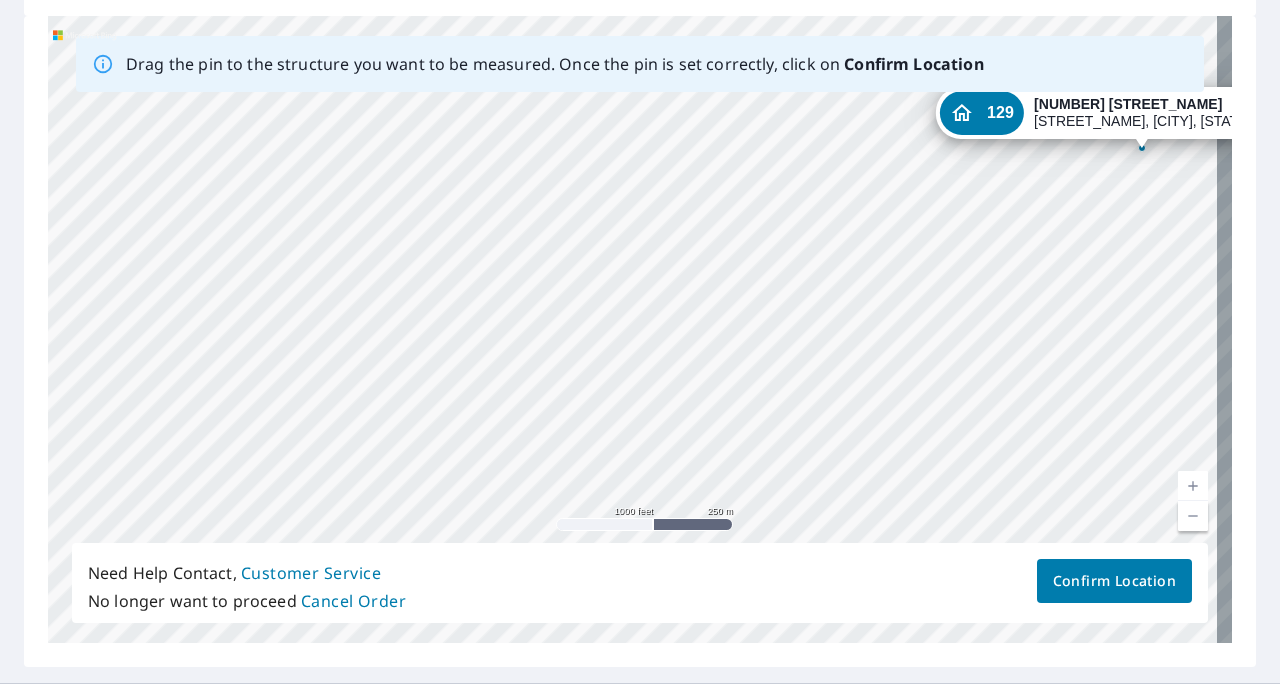 drag, startPoint x: 420, startPoint y: 424, endPoint x: 1137, endPoint y: 120, distance: 778.7843 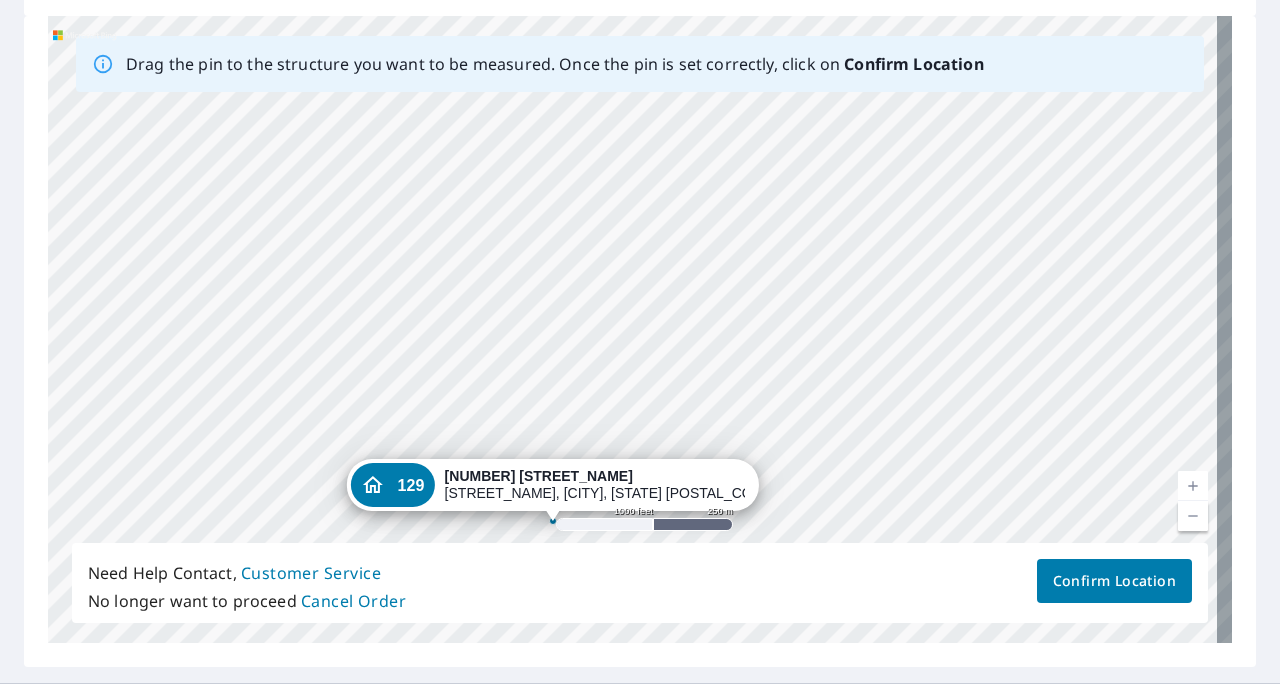 drag, startPoint x: 884, startPoint y: 265, endPoint x: 806, endPoint y: 448, distance: 198.92964 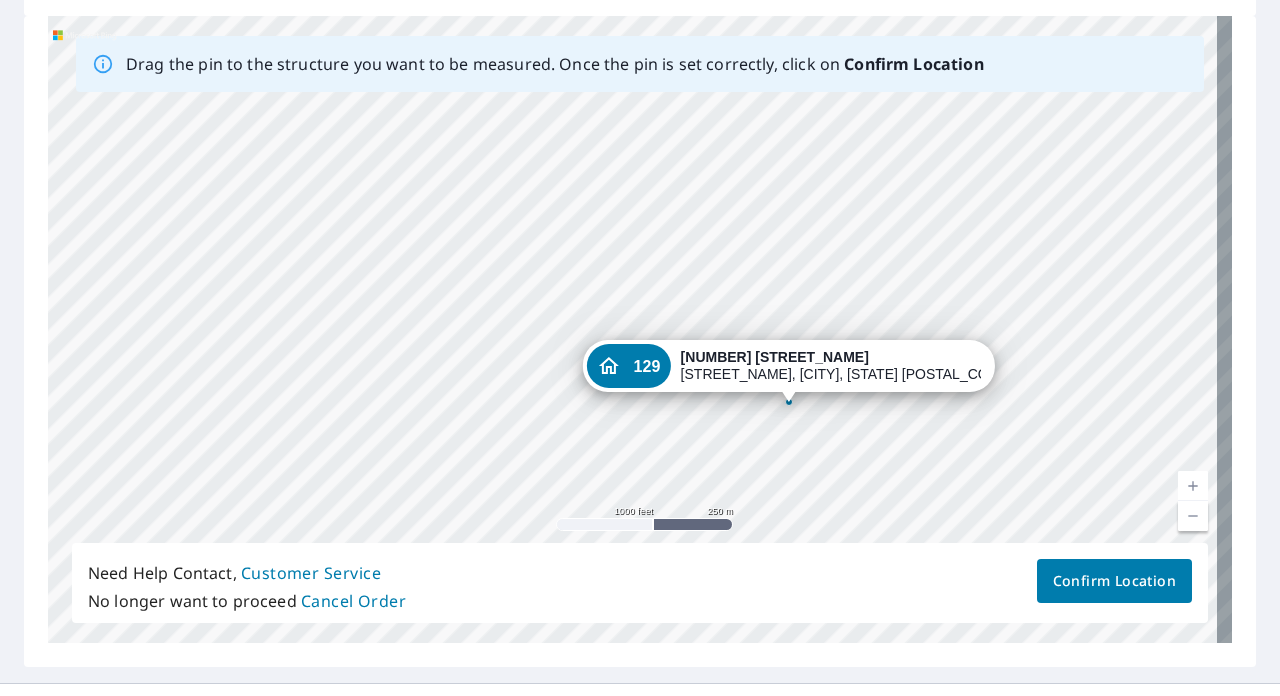 drag, startPoint x: 978, startPoint y: 370, endPoint x: 1220, endPoint y: 256, distance: 267.50702 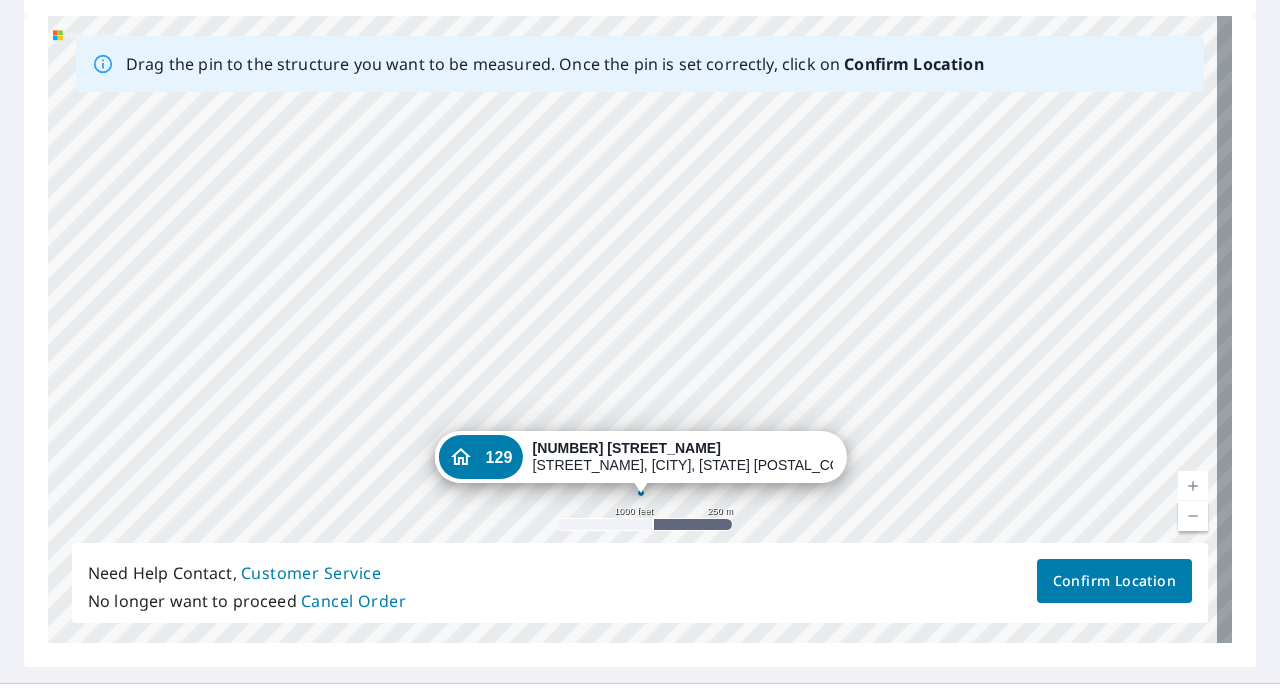 click on "[NUMBER] [NUMBER] [STREET_NAME] [CITY], [STATE] [POSTAL_CODE]" at bounding box center [640, 329] 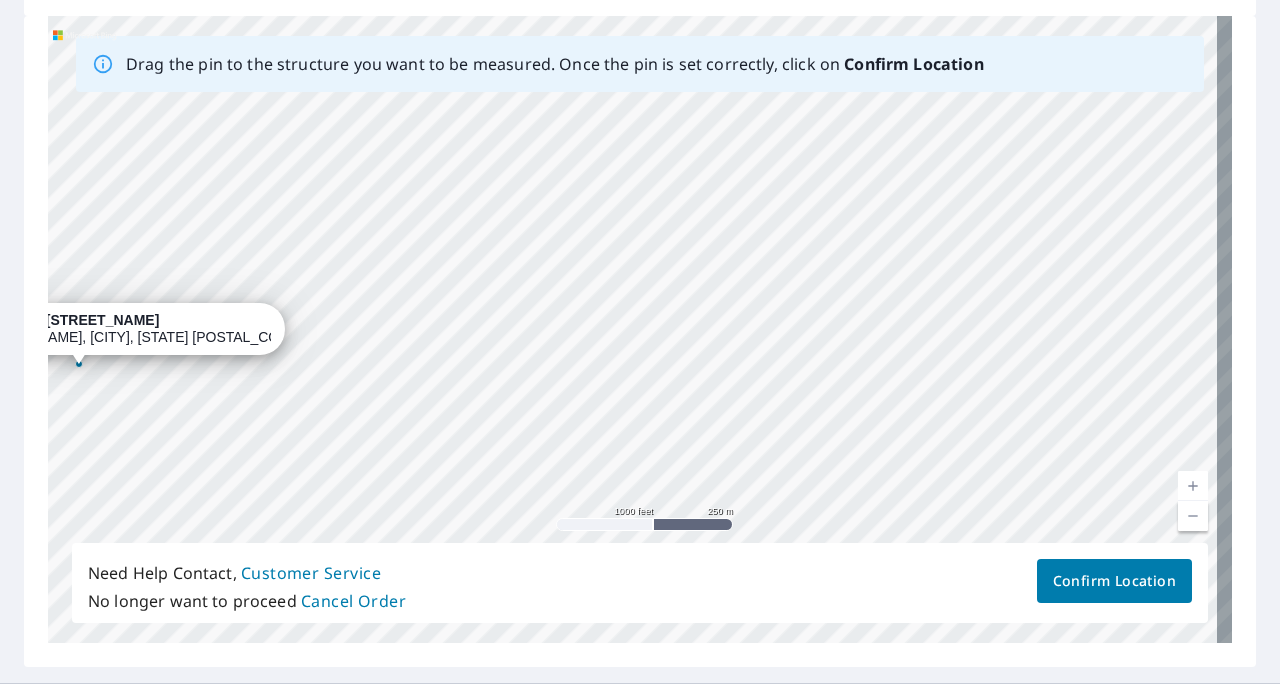 drag, startPoint x: 694, startPoint y: 461, endPoint x: 132, endPoint y: 332, distance: 576.6151 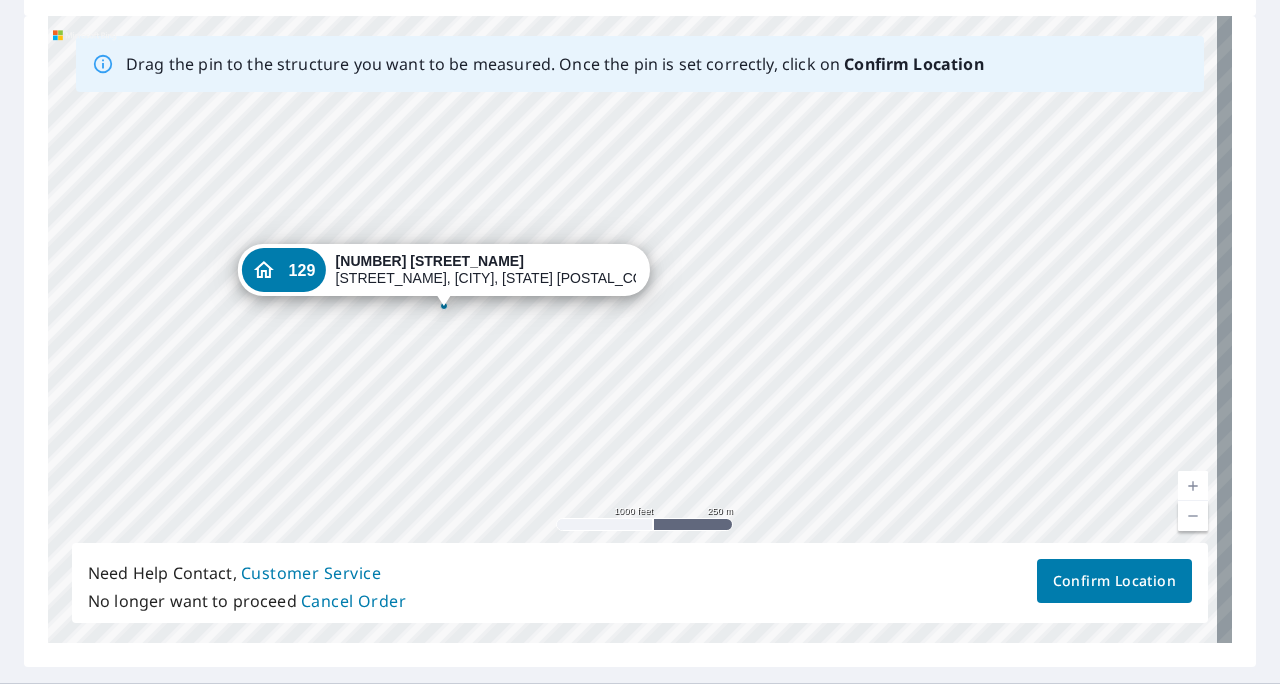 drag, startPoint x: 270, startPoint y: 421, endPoint x: 72, endPoint y: 392, distance: 200.11247 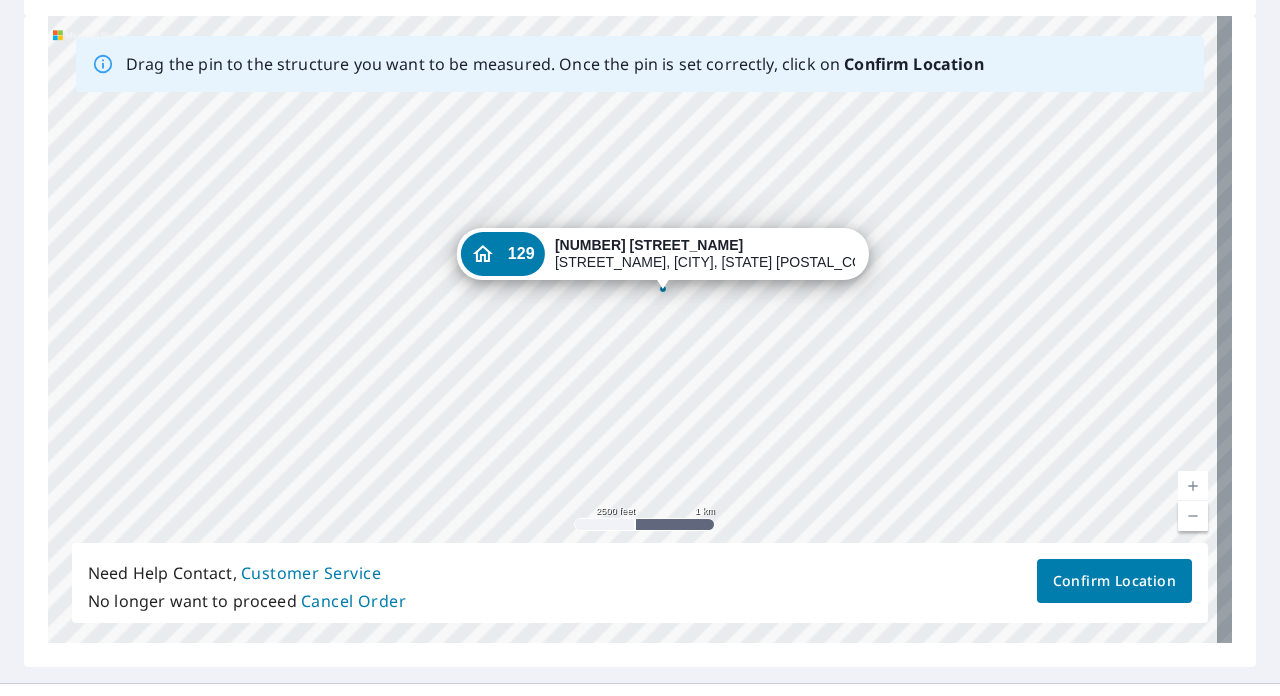 click on "[NUMBER] [NUMBER] [STREET_NAME] [CITY], [STATE] [POSTAL_CODE]" at bounding box center (640, 329) 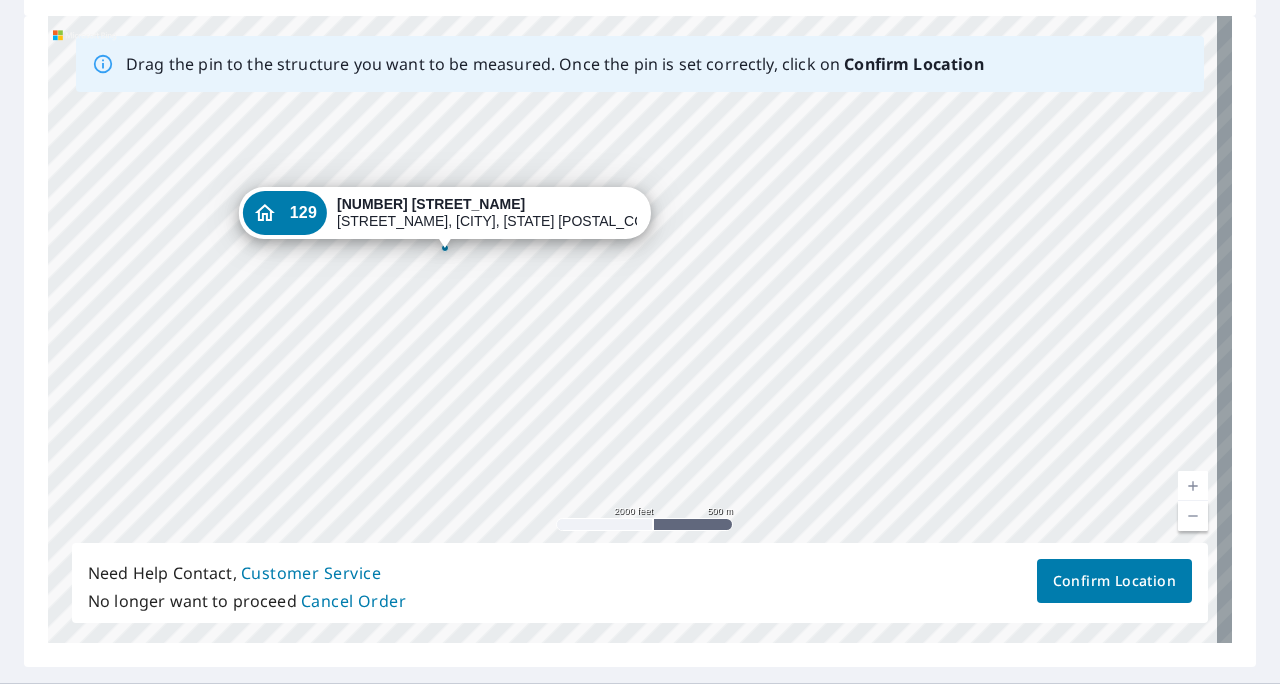 drag, startPoint x: 620, startPoint y: 360, endPoint x: 645, endPoint y: 398, distance: 45.486263 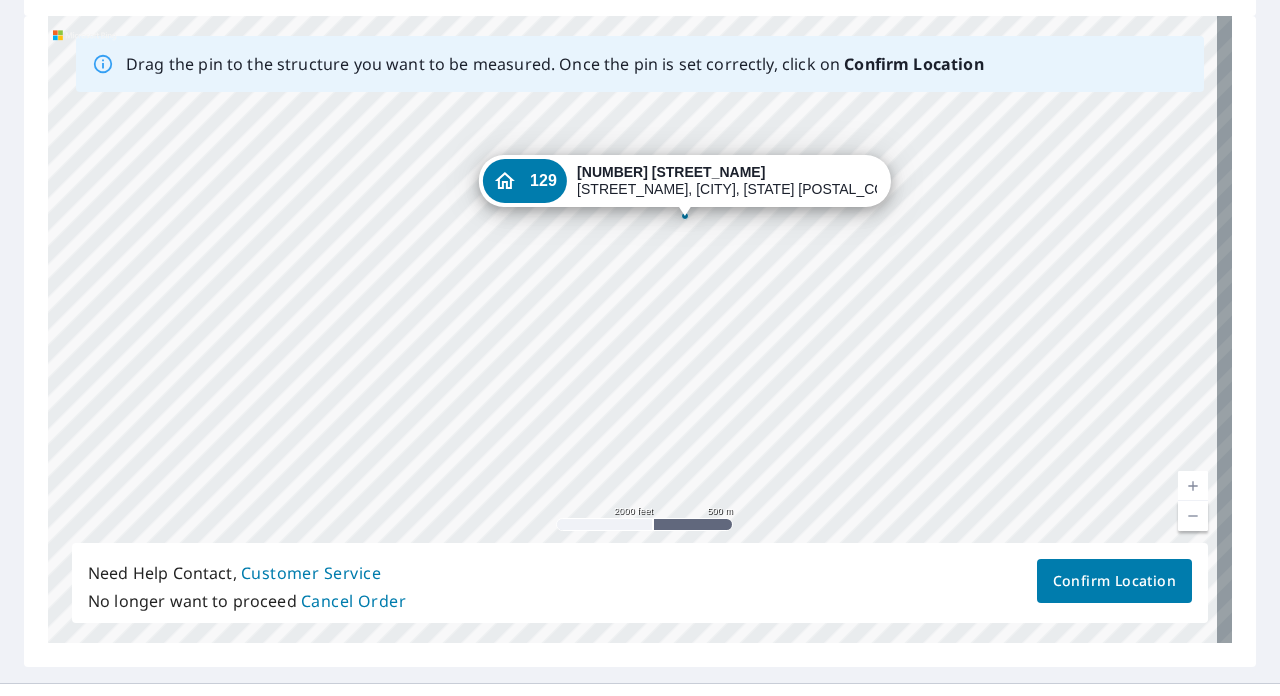 drag, startPoint x: 536, startPoint y: 220, endPoint x: 770, endPoint y: 173, distance: 238.67342 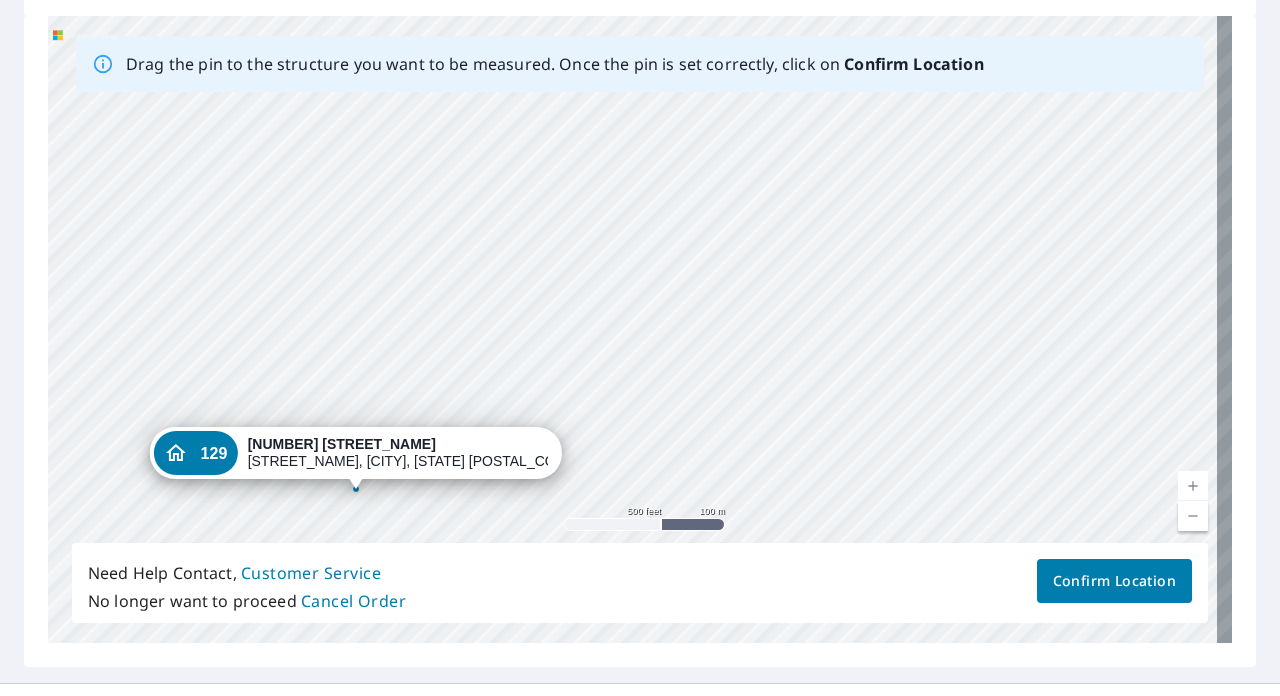 drag, startPoint x: 636, startPoint y: 318, endPoint x: 787, endPoint y: 17, distance: 336.75214 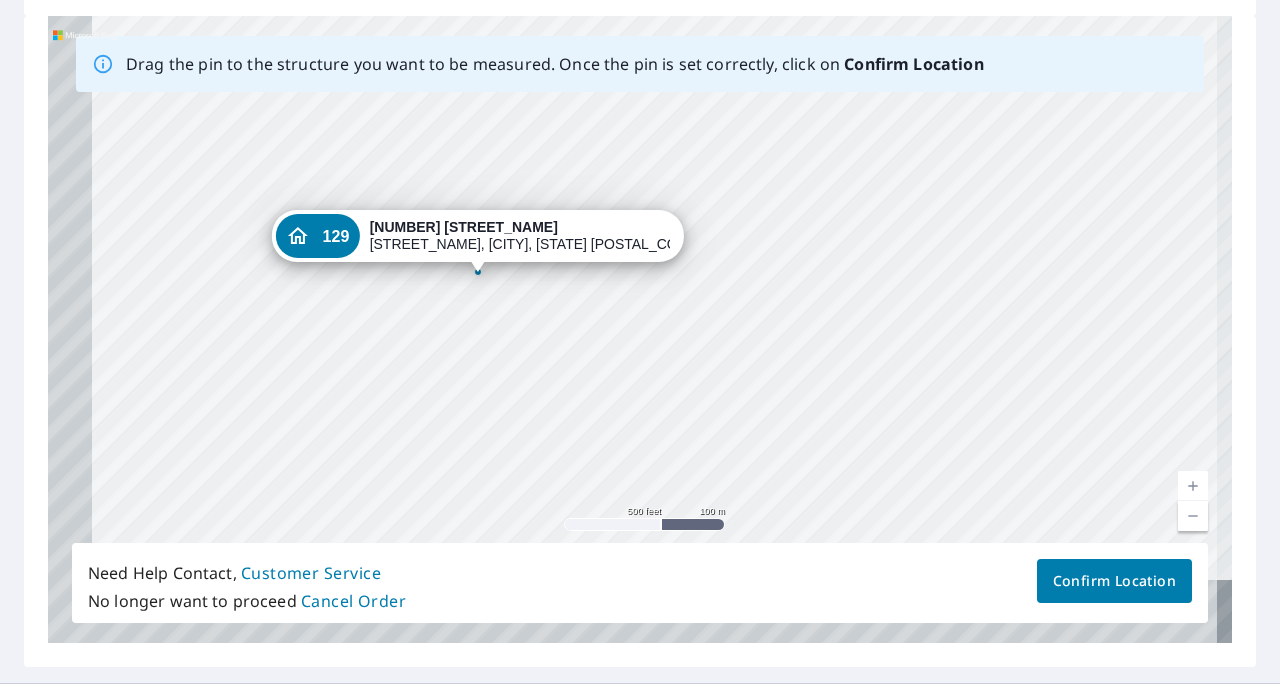 drag, startPoint x: 584, startPoint y: 382, endPoint x: 706, endPoint y: 181, distance: 235.12762 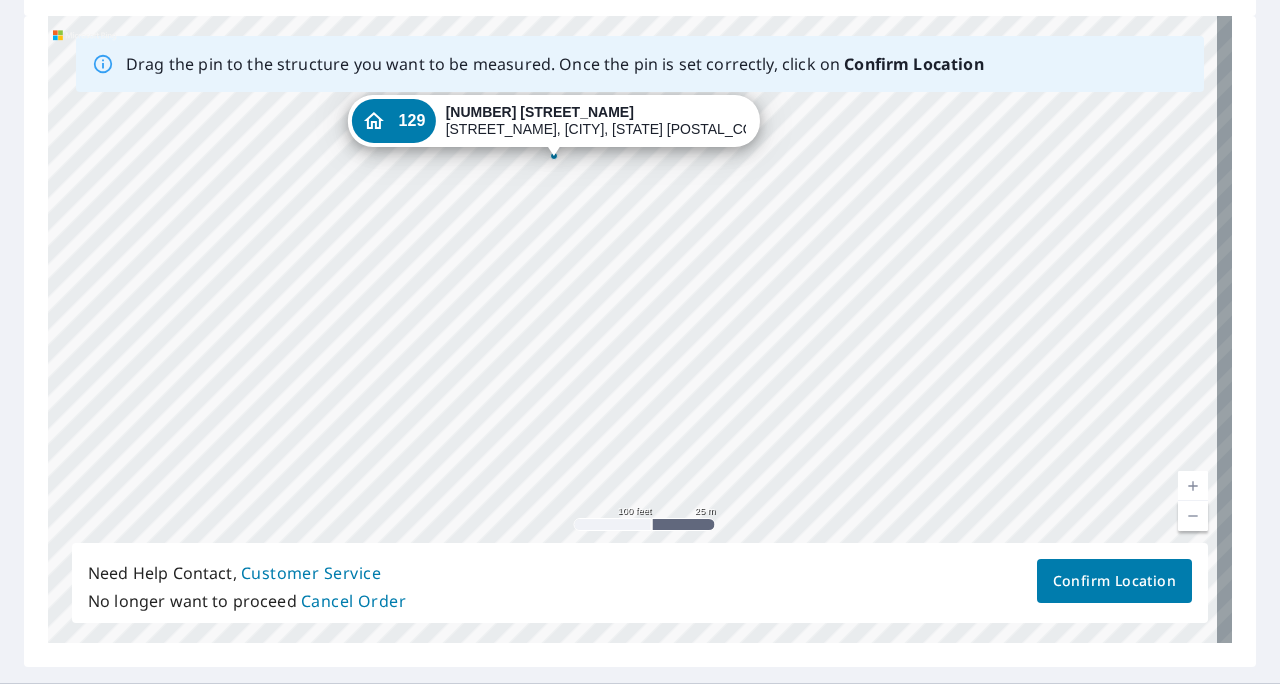 drag, startPoint x: 476, startPoint y: 410, endPoint x: 1179, endPoint y: 162, distance: 745.4616 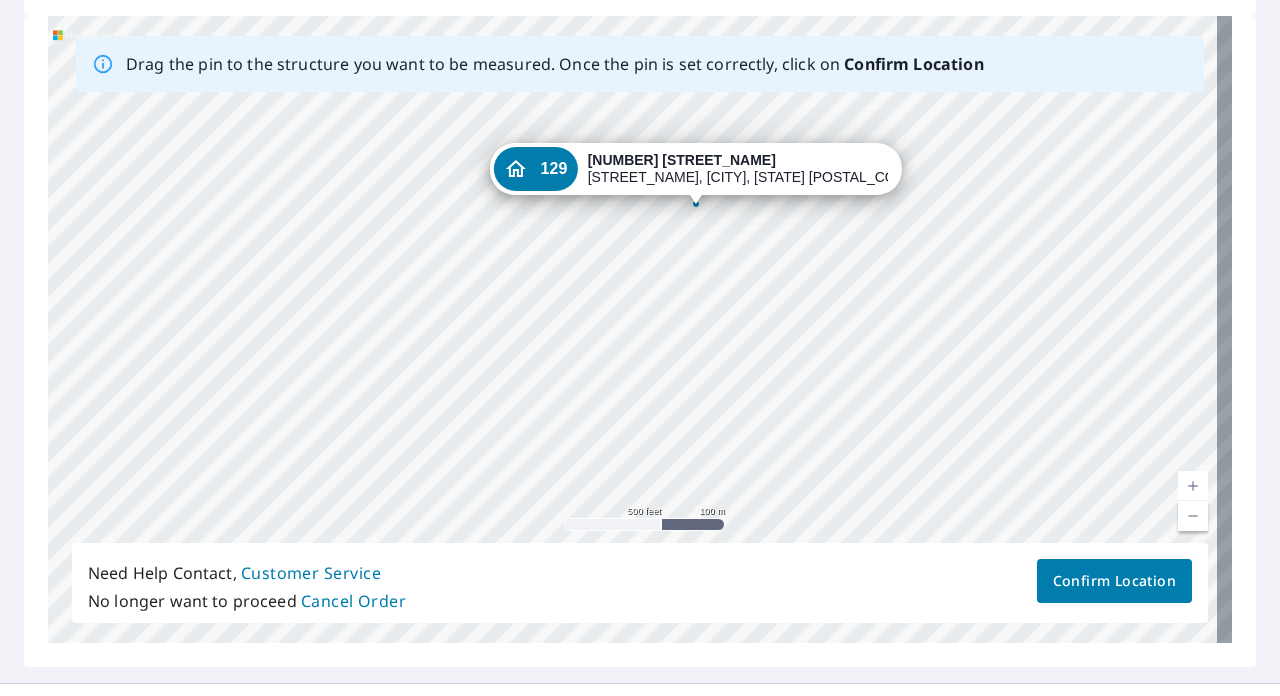 drag, startPoint x: 598, startPoint y: 286, endPoint x: 636, endPoint y: 263, distance: 44.418465 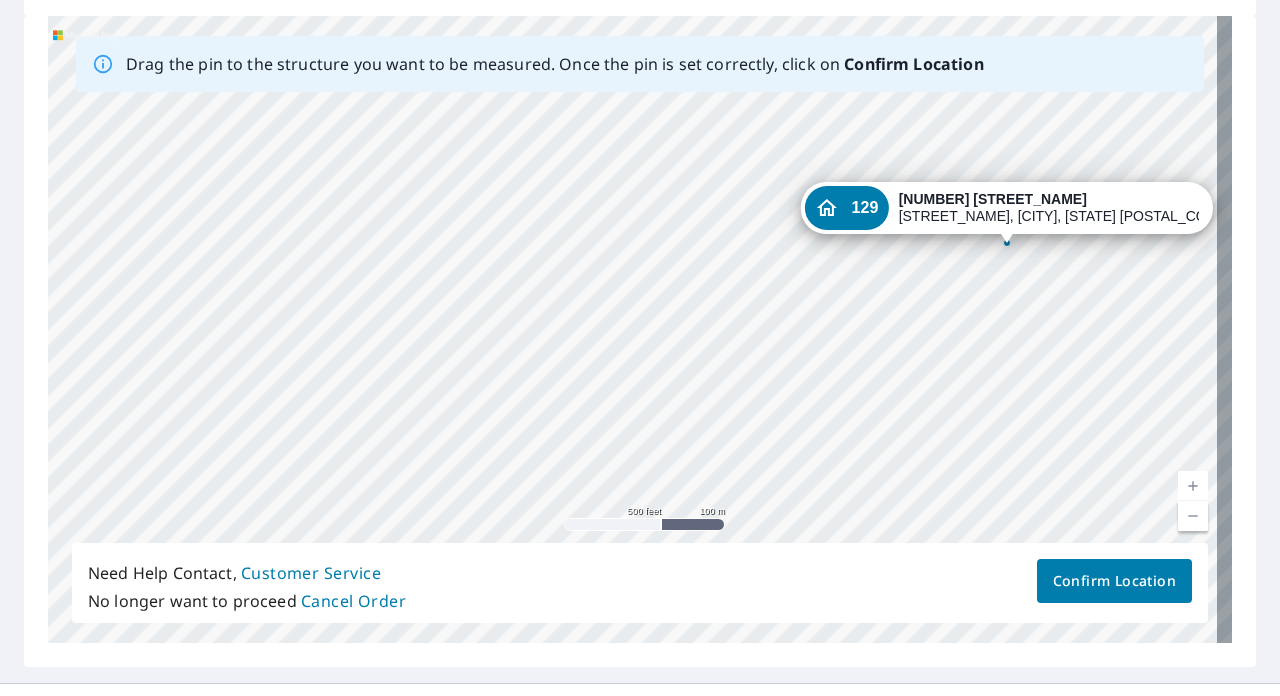 drag, startPoint x: 380, startPoint y: 278, endPoint x: 678, endPoint y: 316, distance: 300.41306 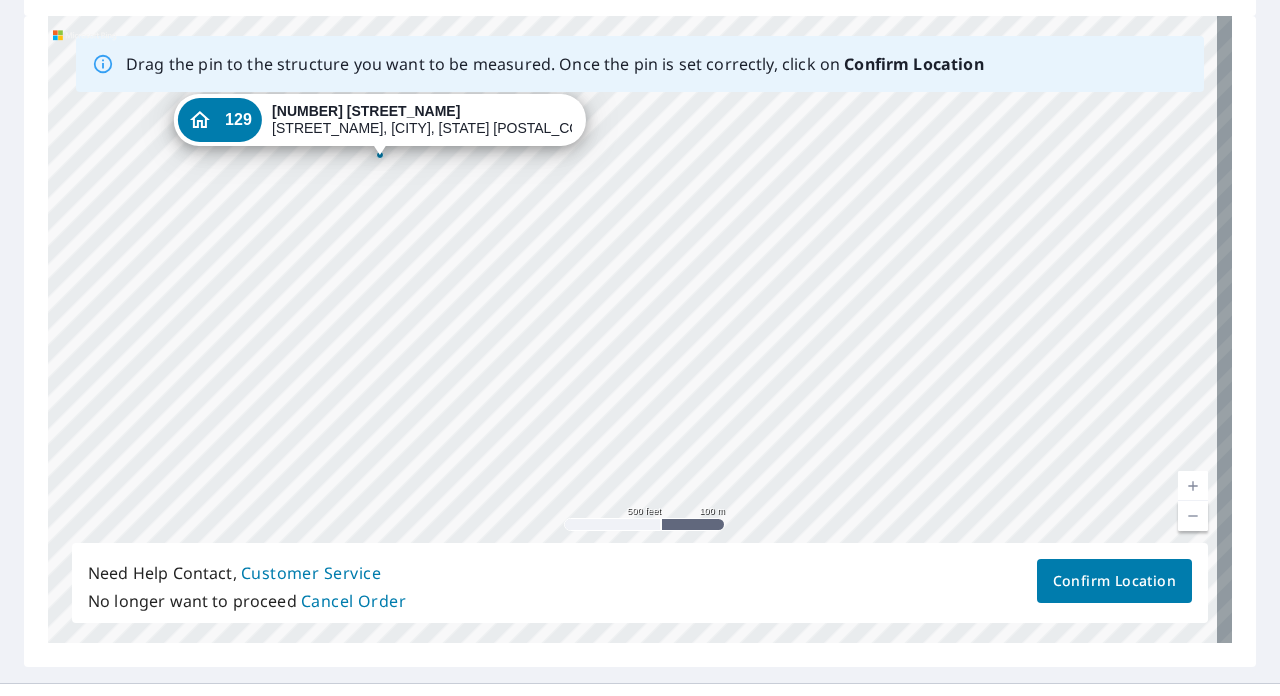 drag, startPoint x: 957, startPoint y: 208, endPoint x: 330, endPoint y: 120, distance: 633.1453 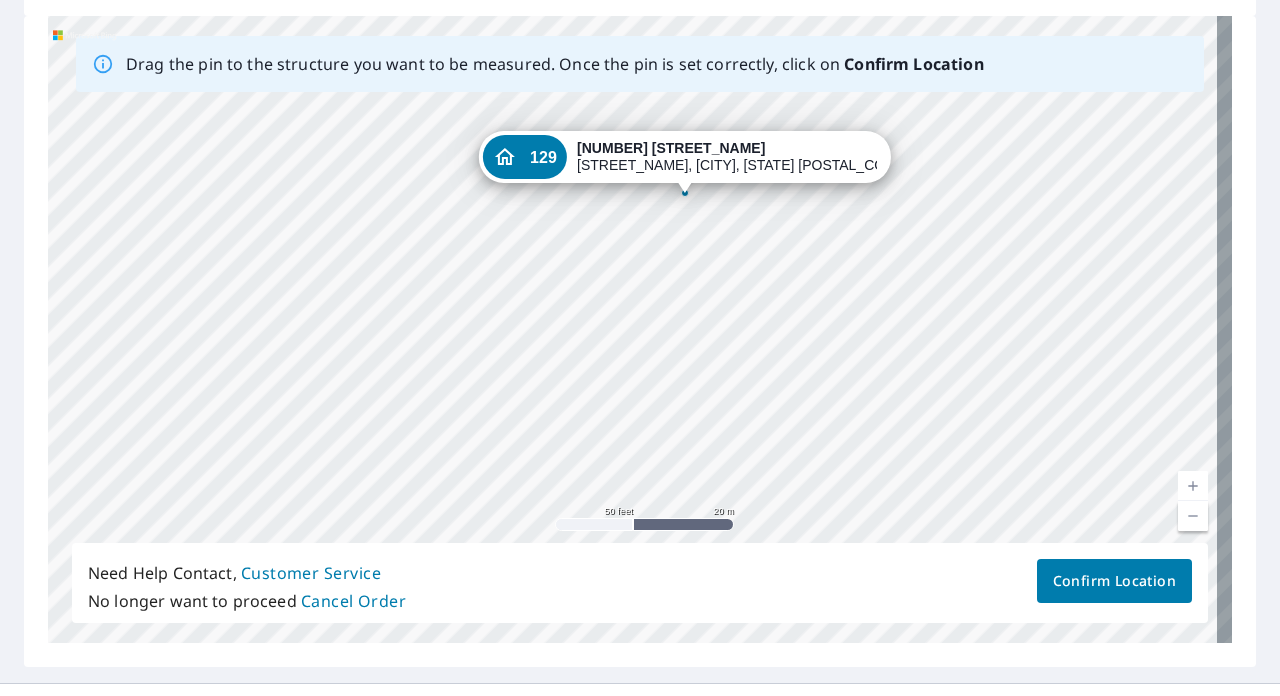 drag, startPoint x: 718, startPoint y: 228, endPoint x: 516, endPoint y: 441, distance: 293.55237 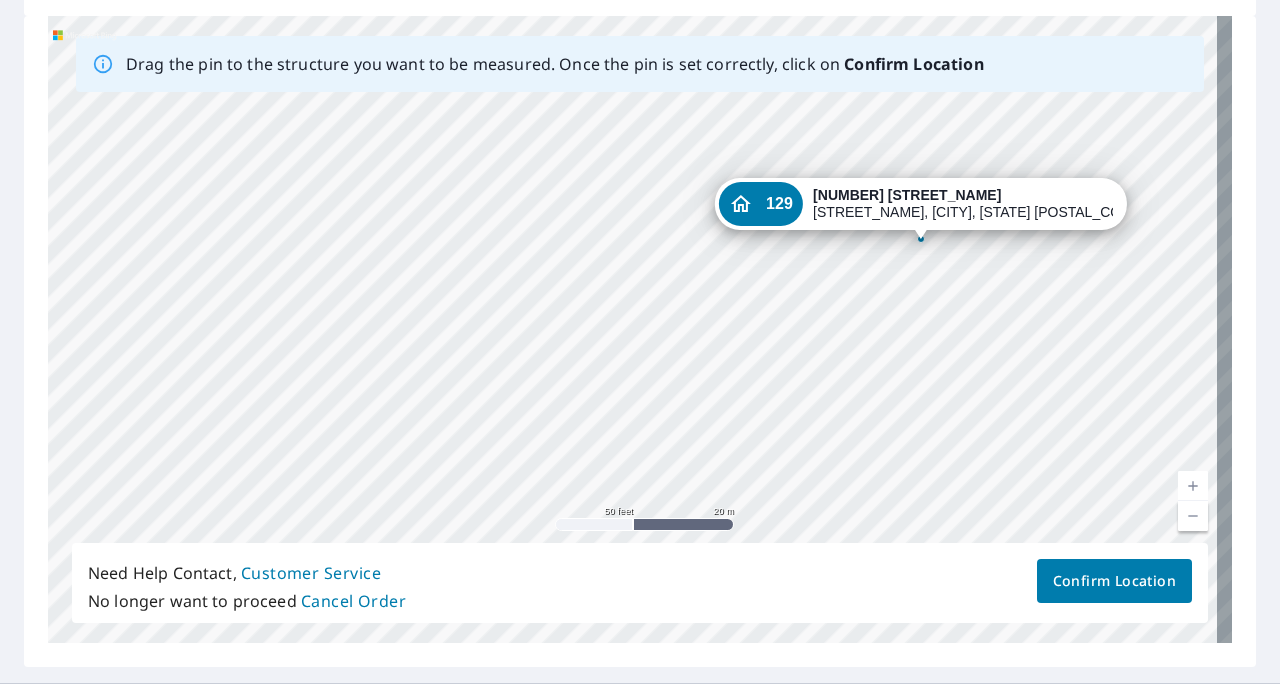 drag, startPoint x: 670, startPoint y: 192, endPoint x: 917, endPoint y: 197, distance: 247.0506 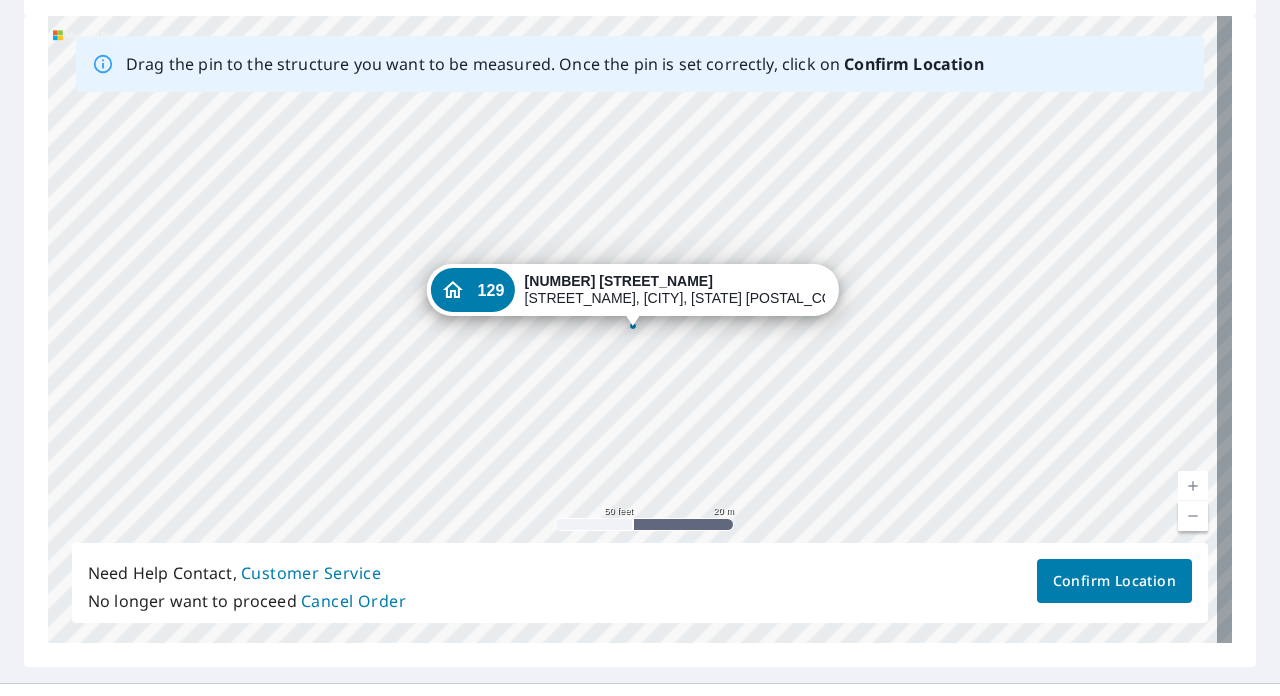 click on "Confirm Location" at bounding box center (1114, 581) 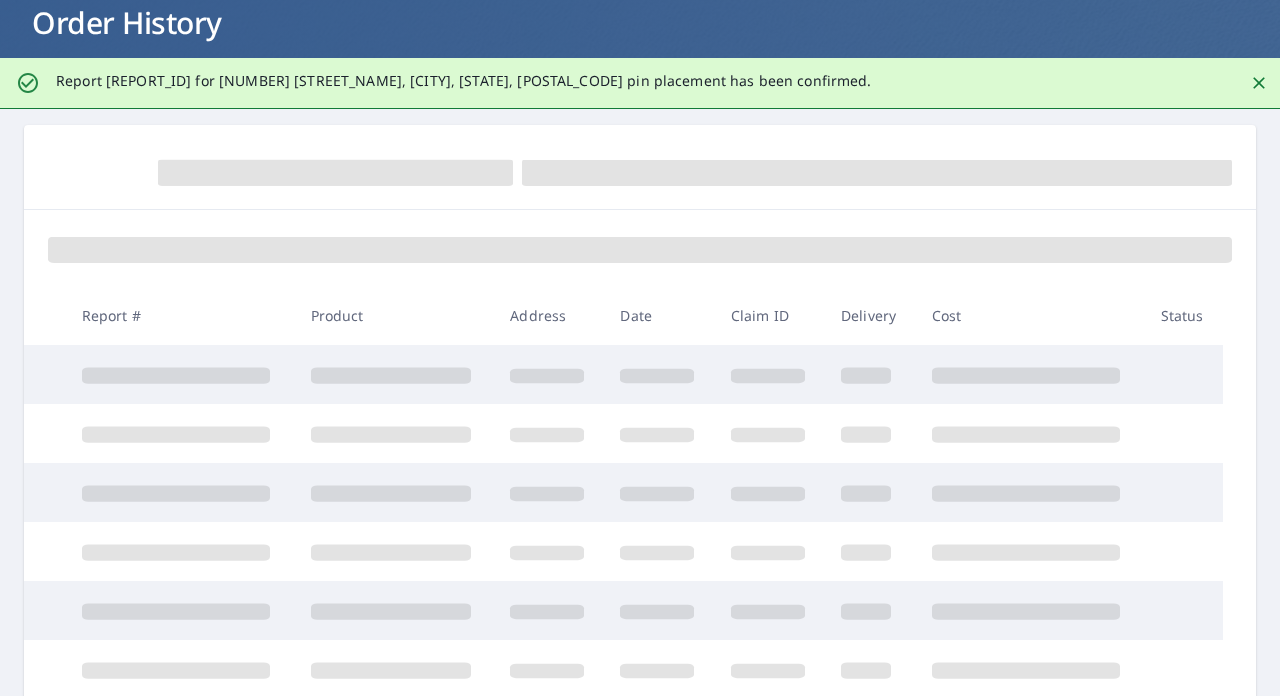 scroll, scrollTop: 0, scrollLeft: 0, axis: both 